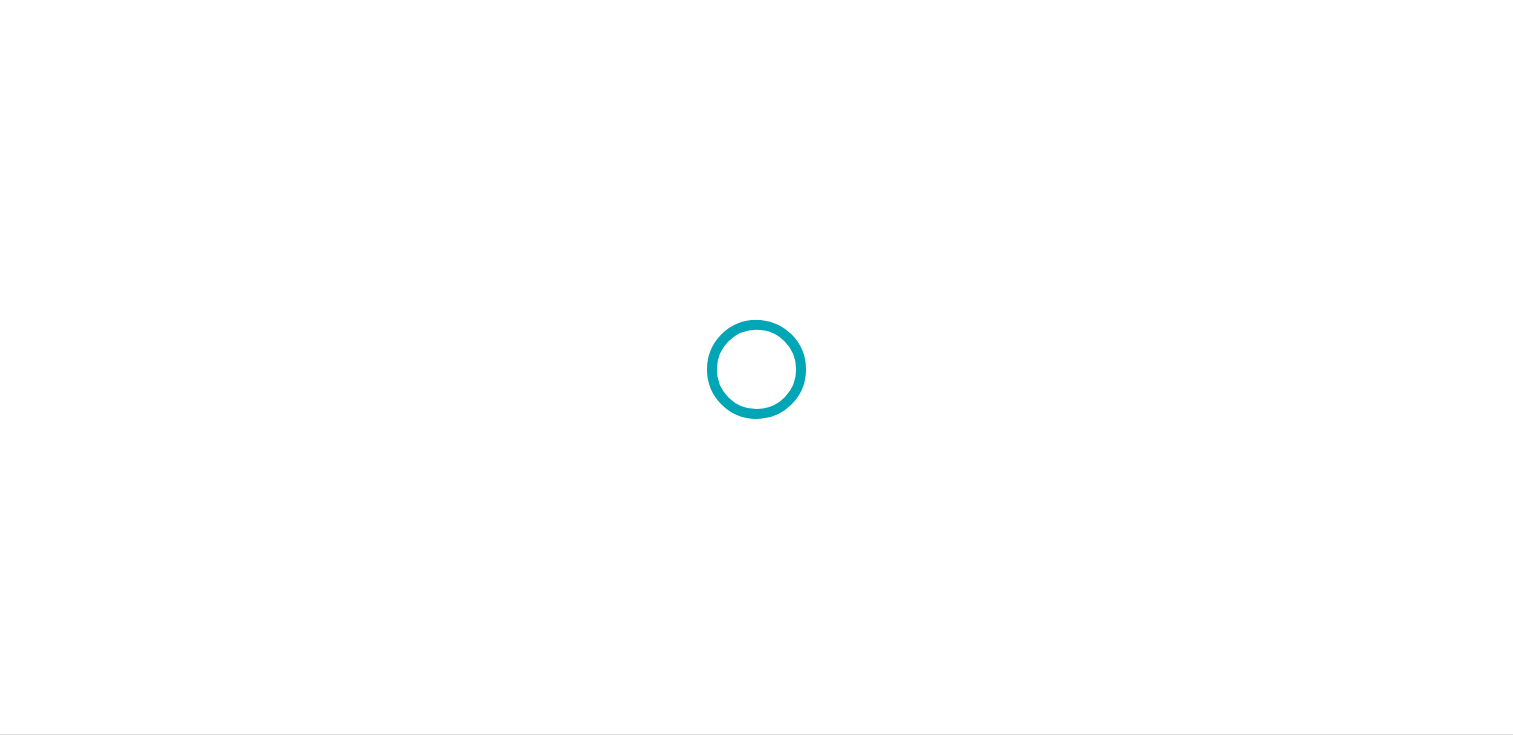 scroll, scrollTop: 0, scrollLeft: 0, axis: both 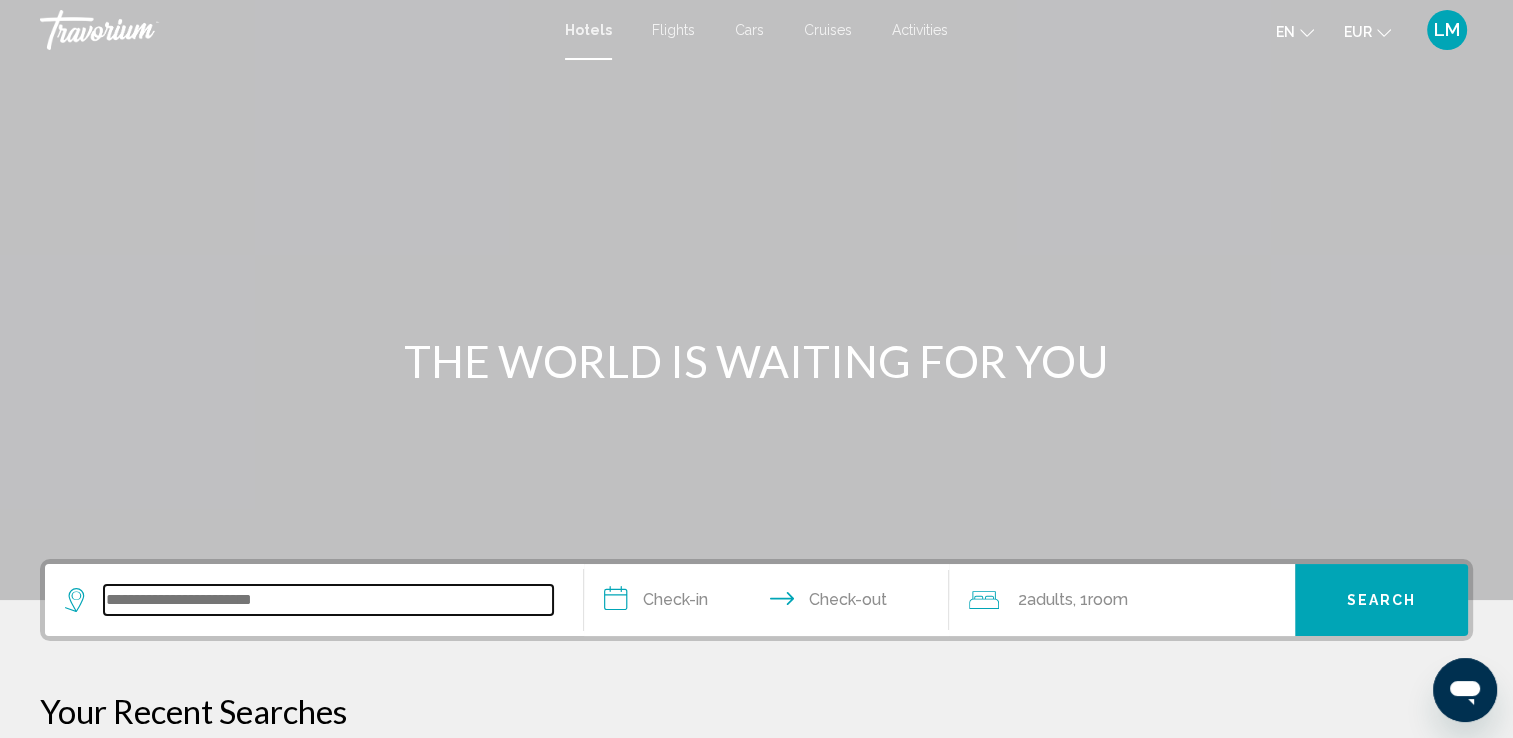click at bounding box center (328, 600) 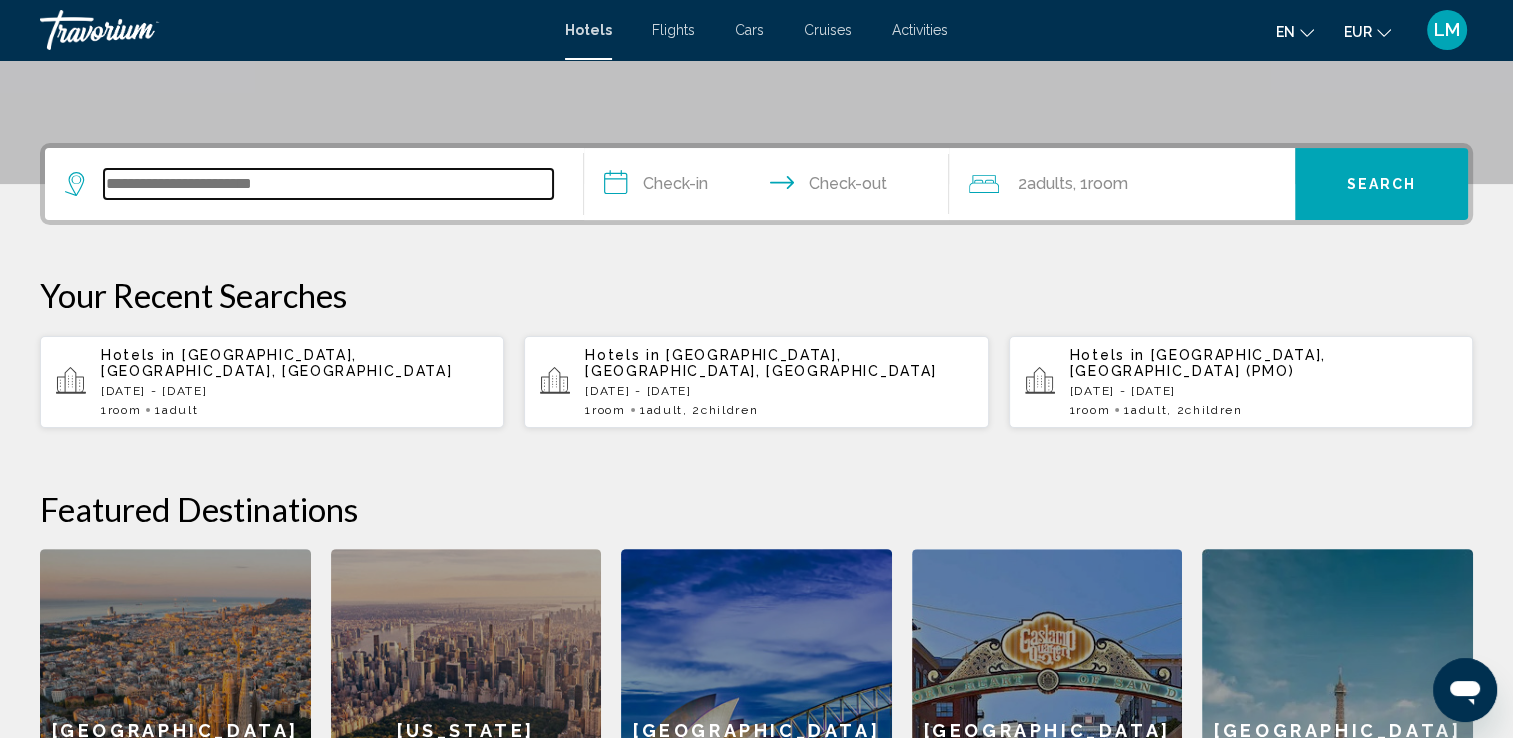 scroll, scrollTop: 493, scrollLeft: 0, axis: vertical 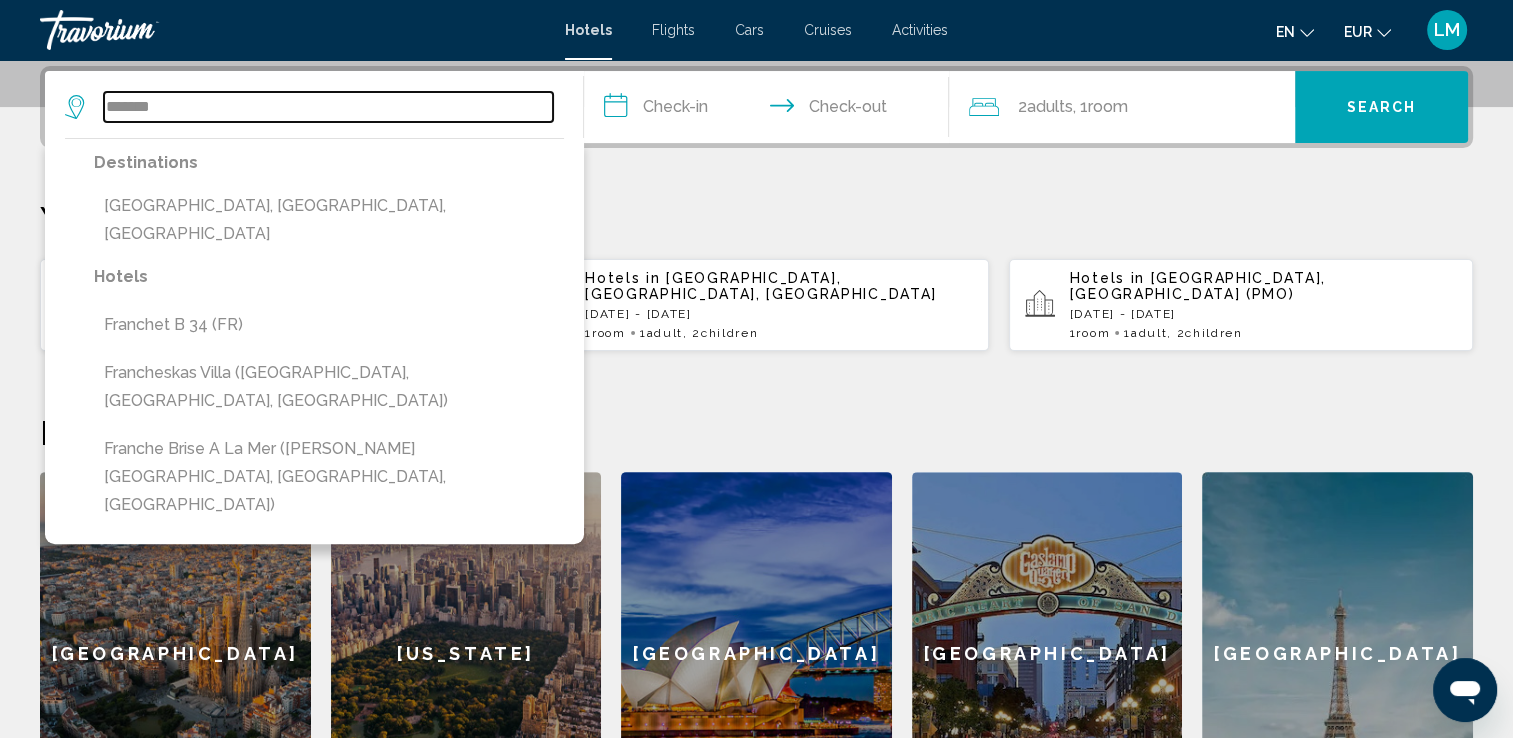 drag, startPoint x: 274, startPoint y: 97, endPoint x: 19, endPoint y: 29, distance: 263.91098 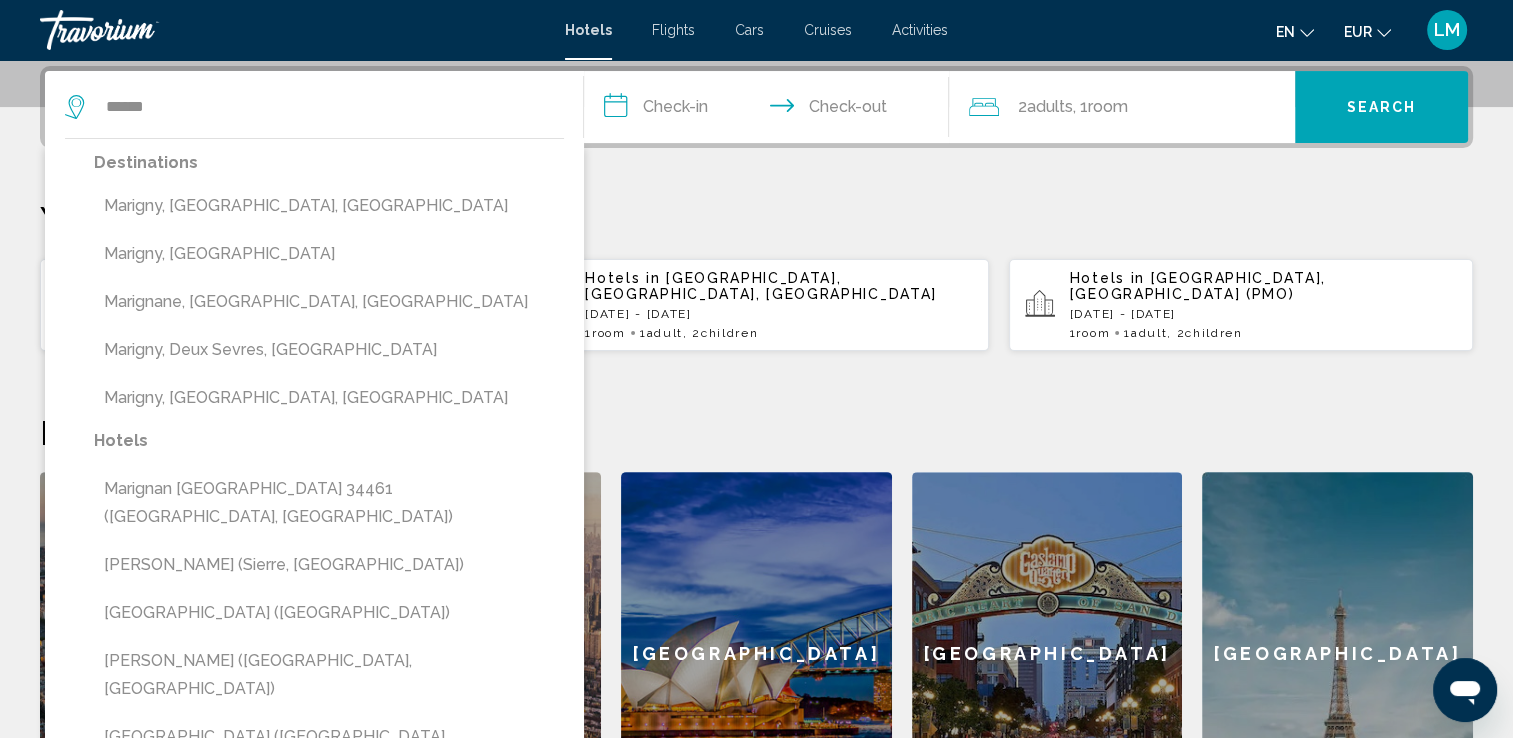 drag, startPoint x: 237, startPoint y: 79, endPoint x: 0, endPoint y: 74, distance: 237.05273 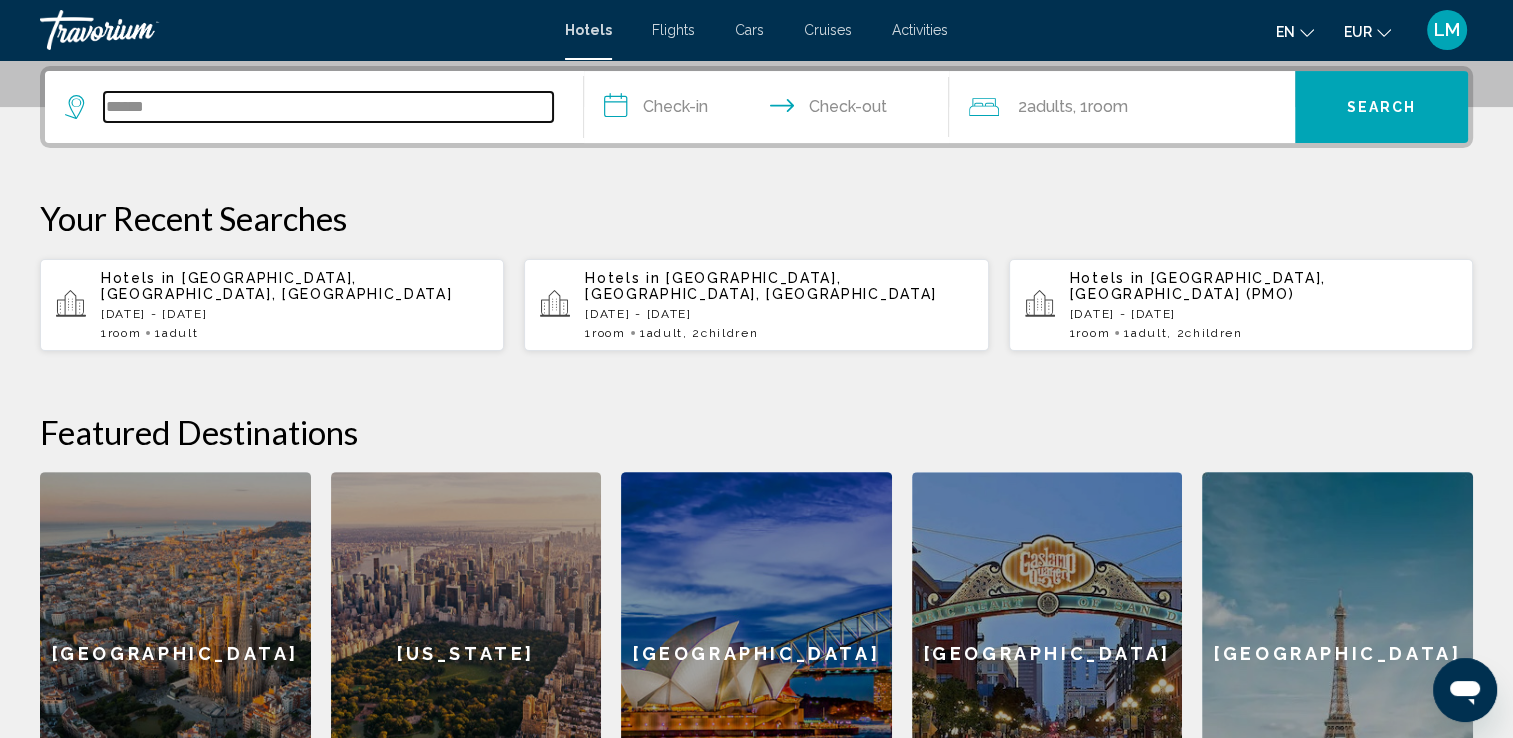 click on "******" at bounding box center (328, 107) 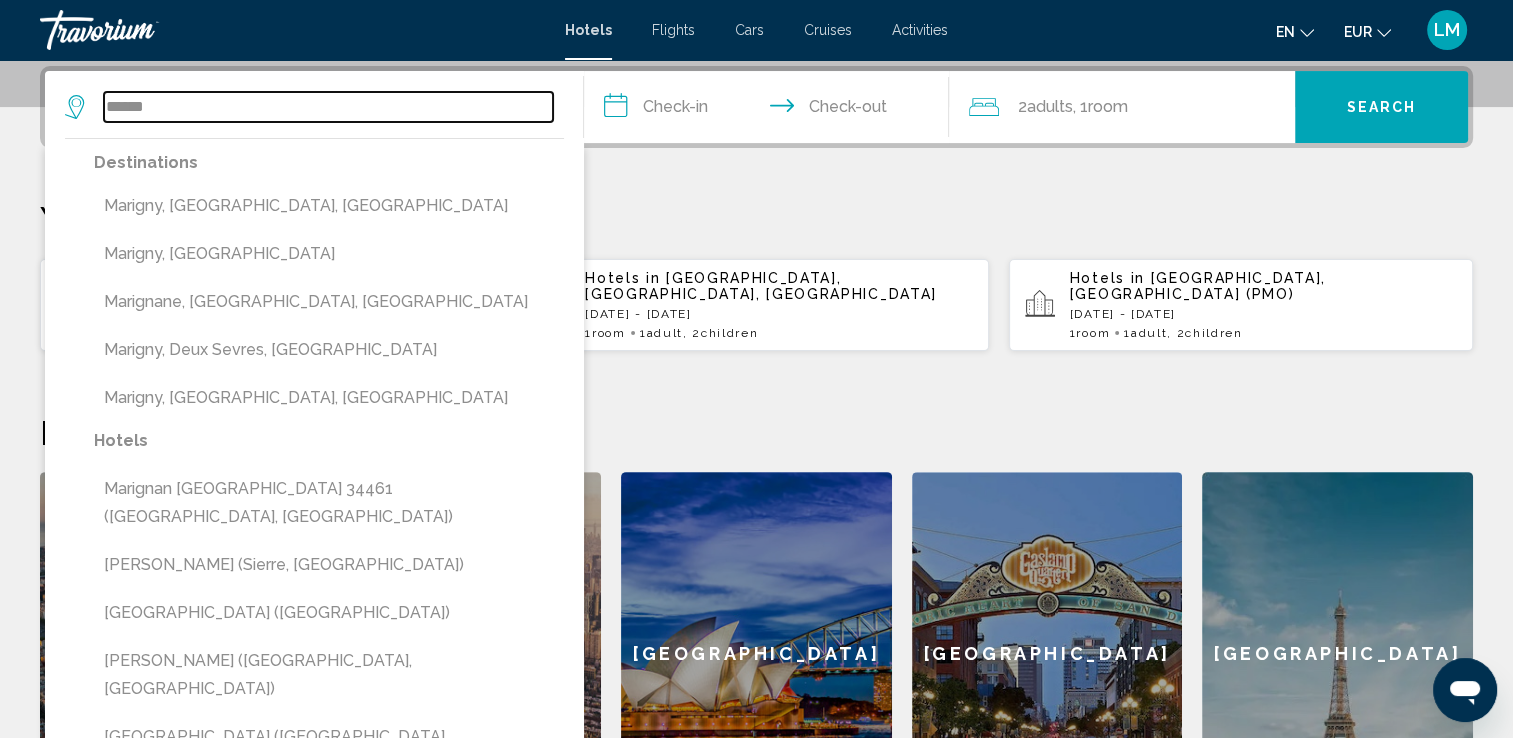 drag, startPoint x: 220, startPoint y: 109, endPoint x: 20, endPoint y: 49, distance: 208.80614 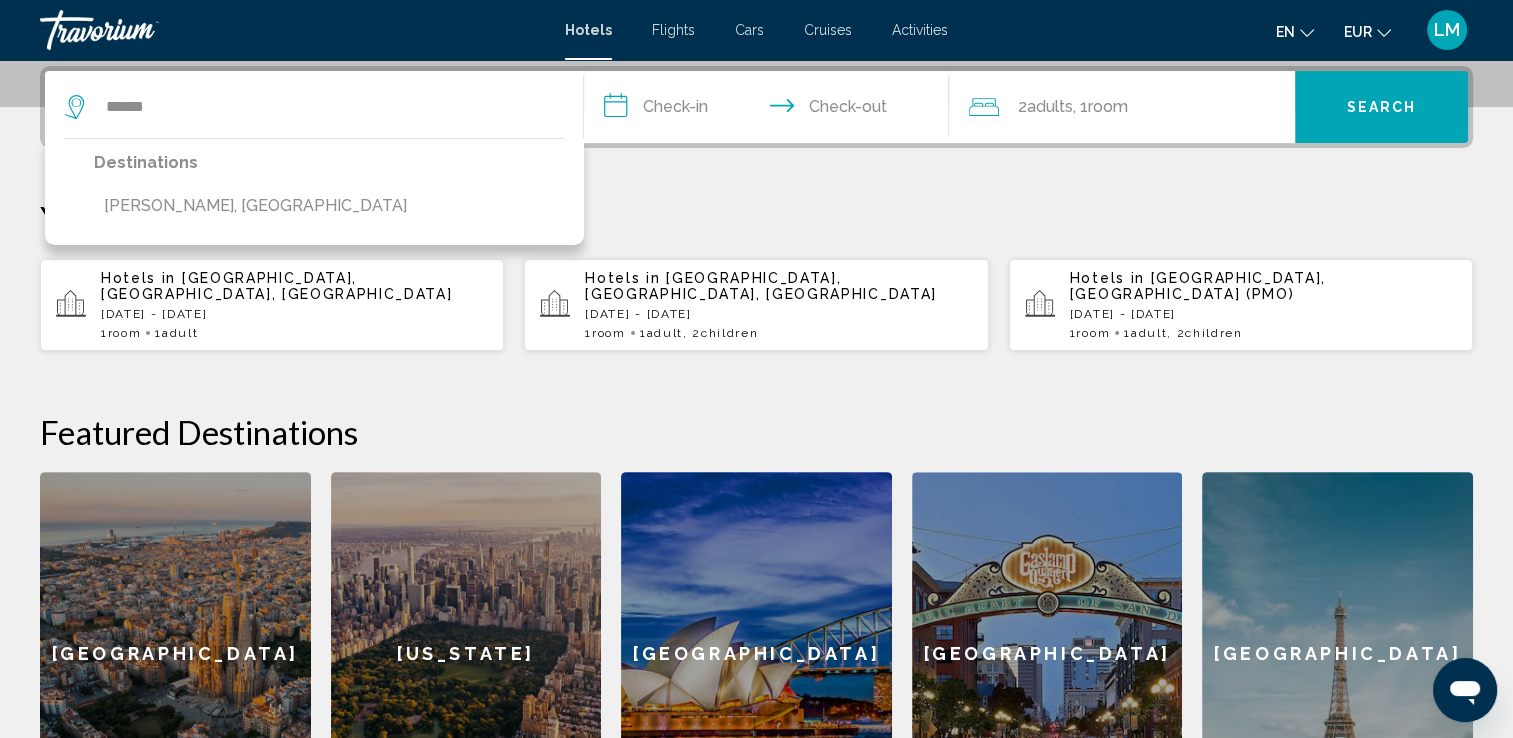 click on "Destinations  [PERSON_NAME], [GEOGRAPHIC_DATA]" at bounding box center (314, 191) 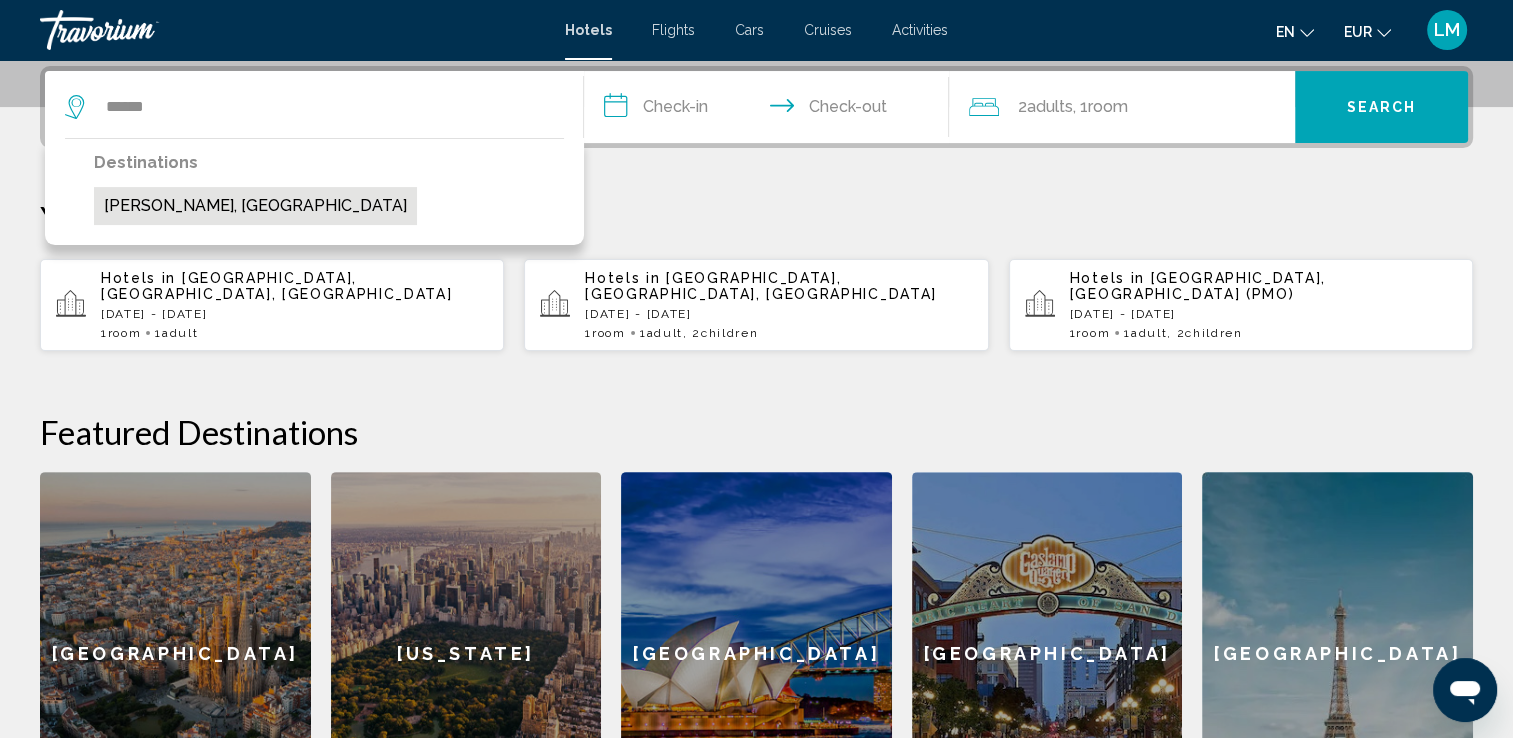 click on "[PERSON_NAME], [GEOGRAPHIC_DATA]" at bounding box center (255, 206) 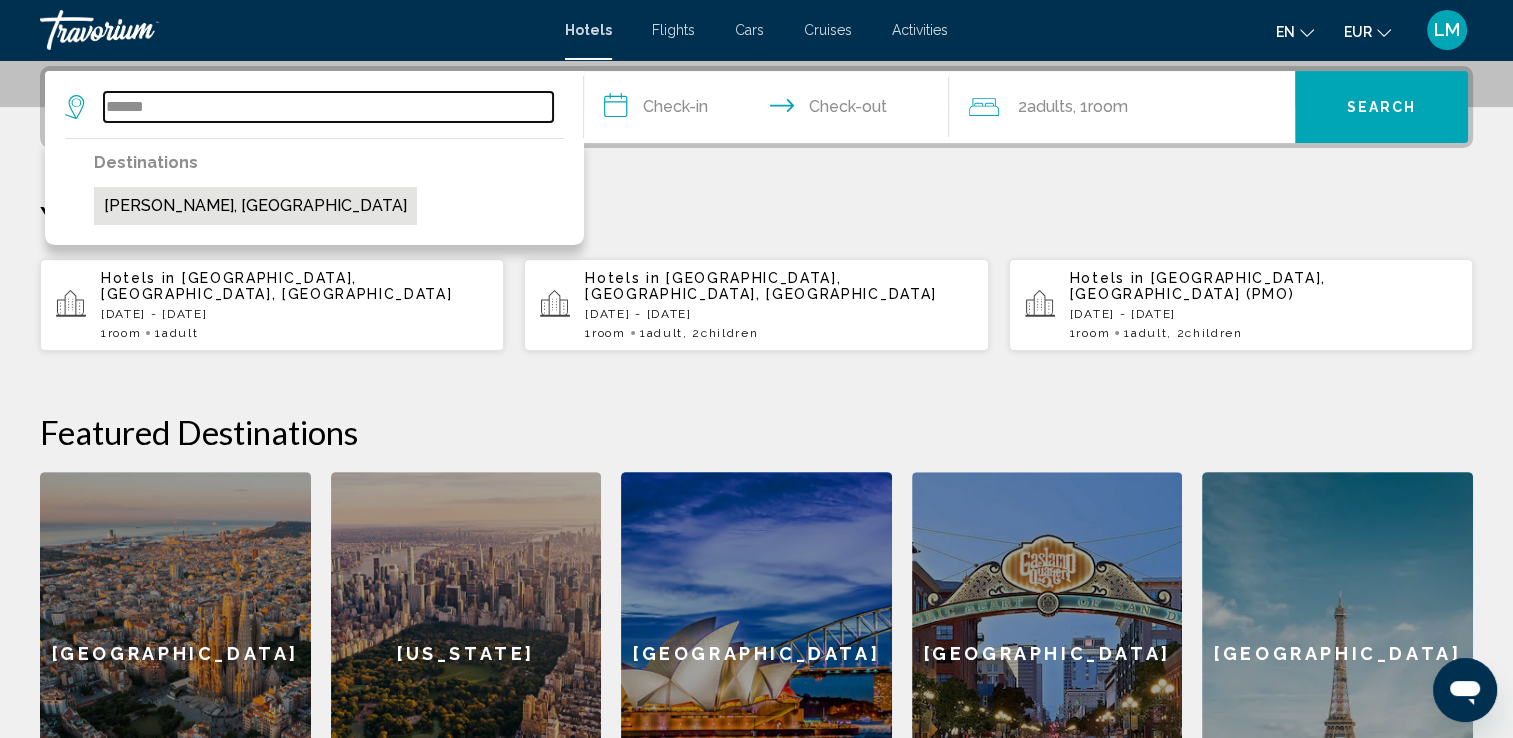 type on "**********" 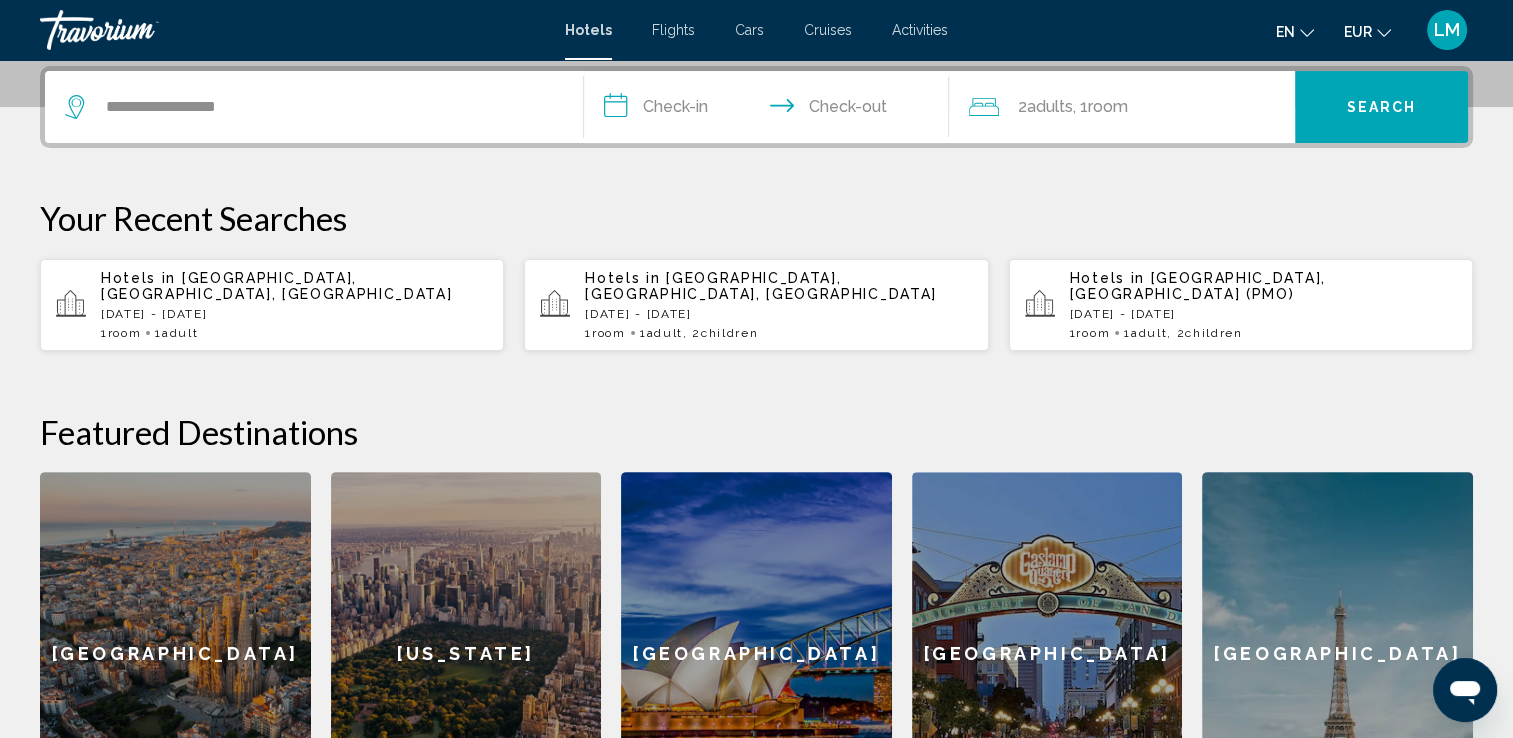 click on "**********" at bounding box center [771, 110] 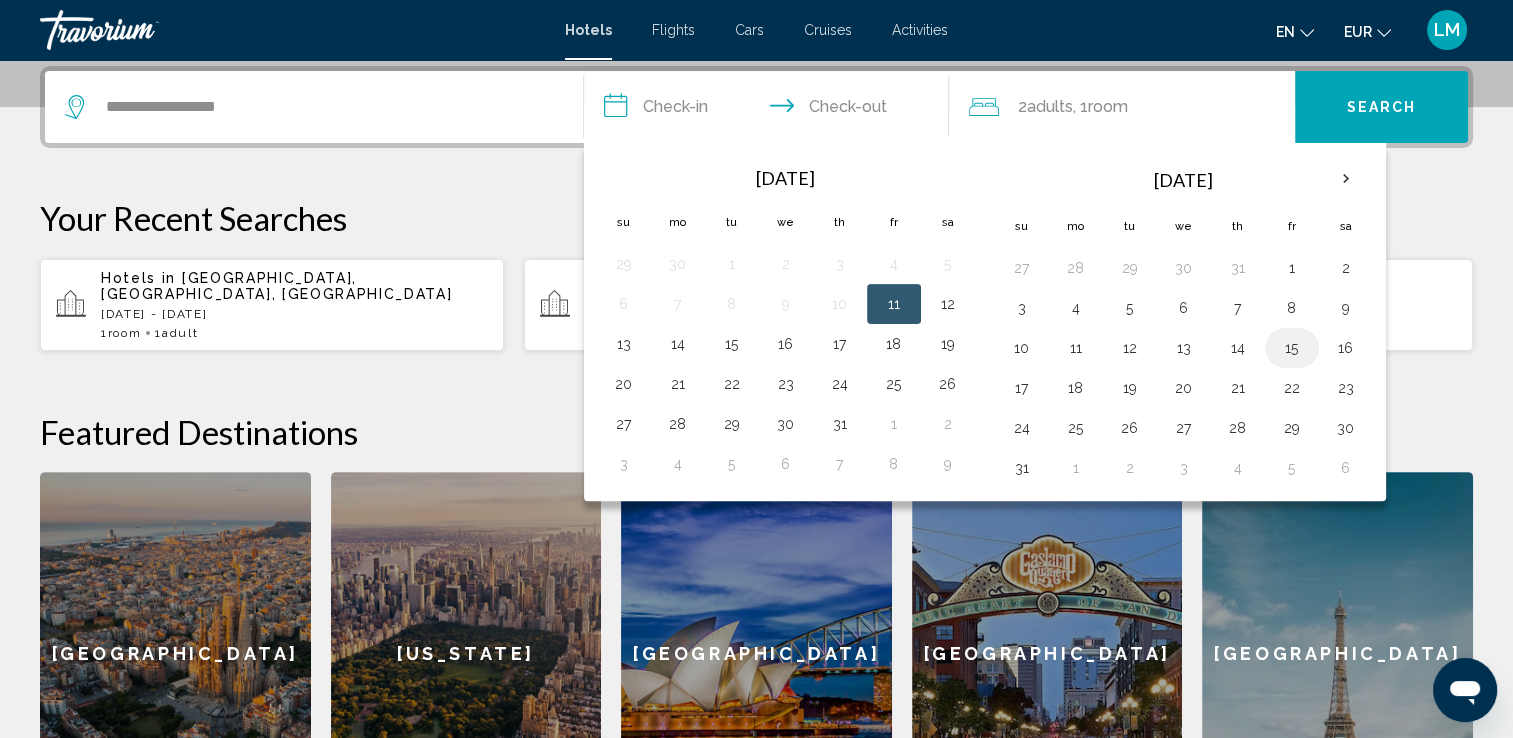 drag, startPoint x: 1284, startPoint y: 342, endPoint x: 1284, endPoint y: 353, distance: 11 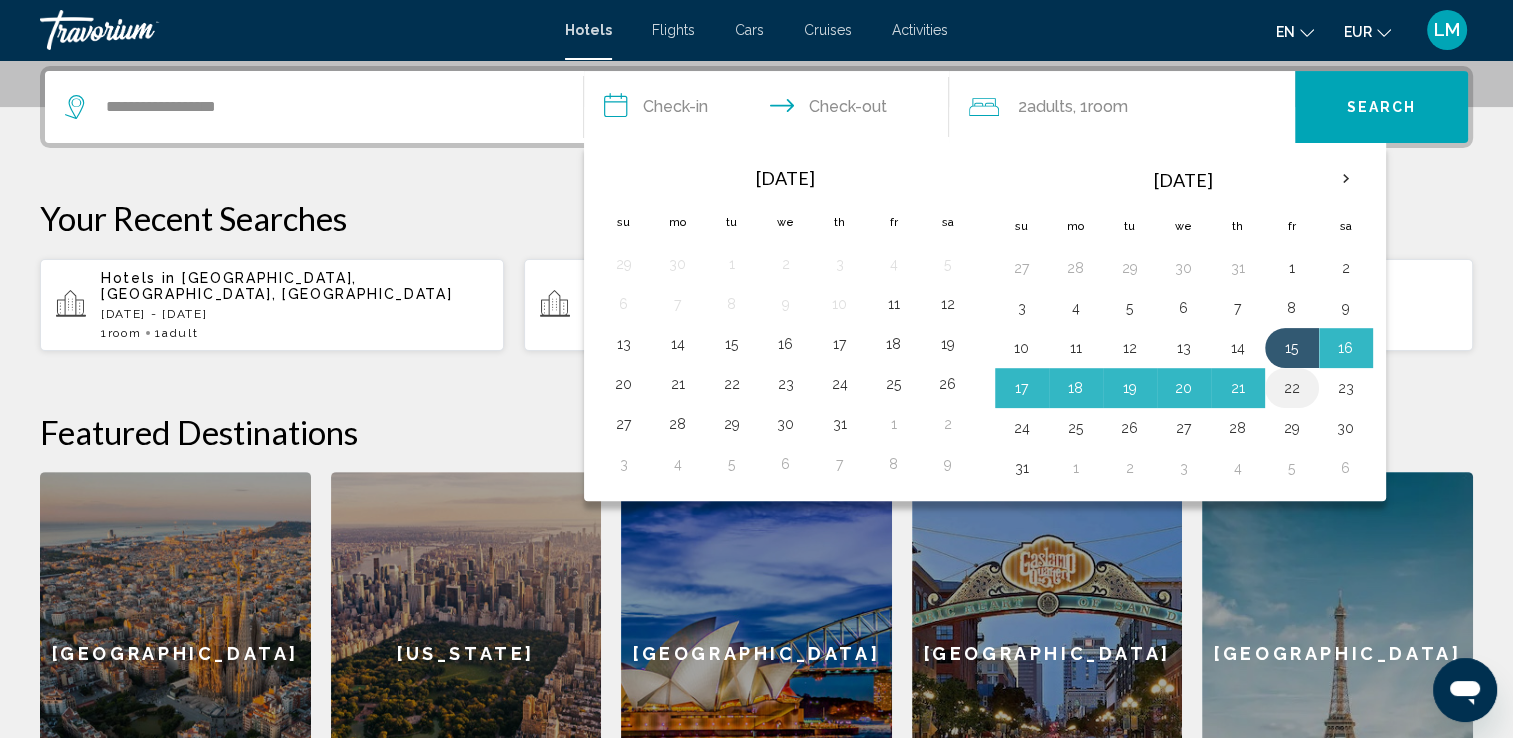 click on "22" at bounding box center [1292, 388] 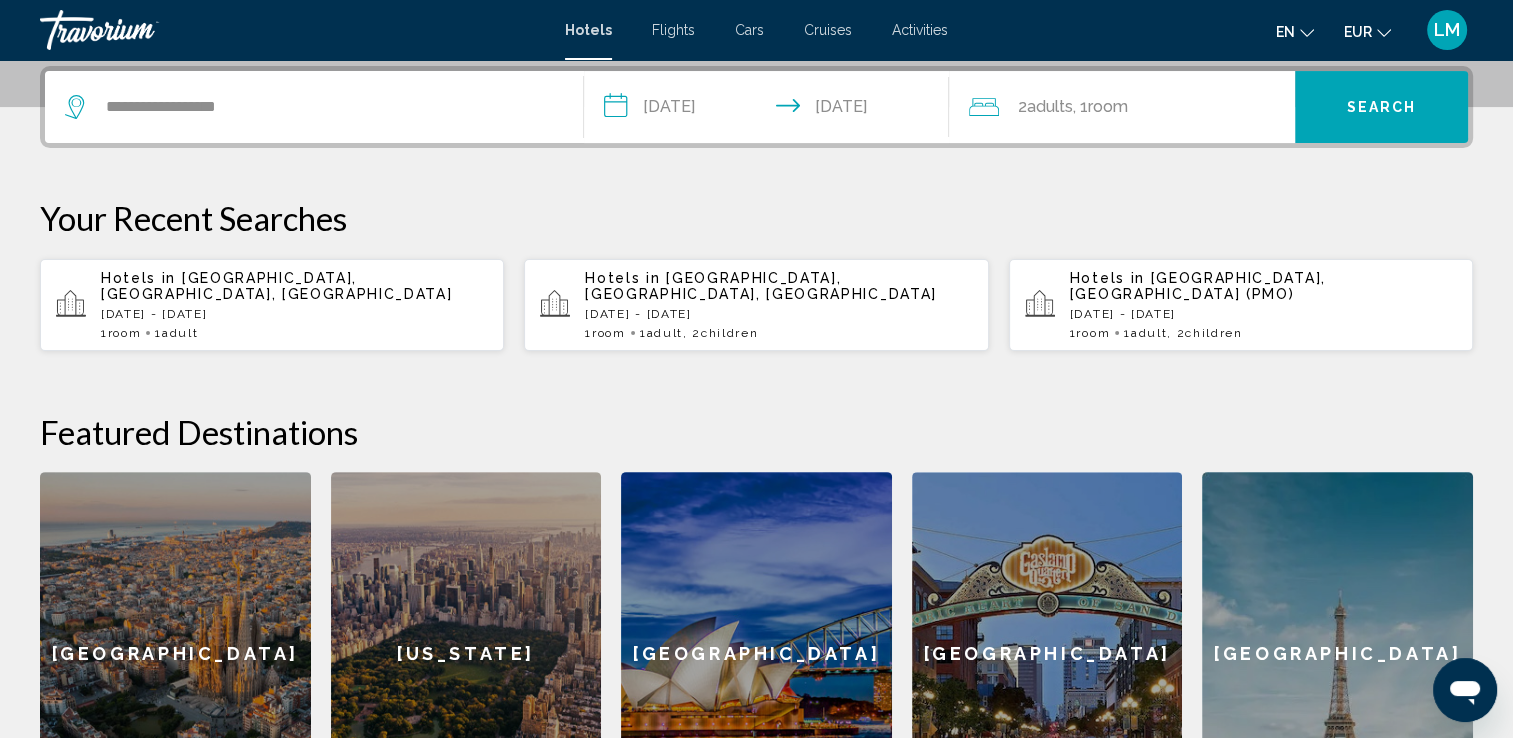 click on "2  Adult Adults" 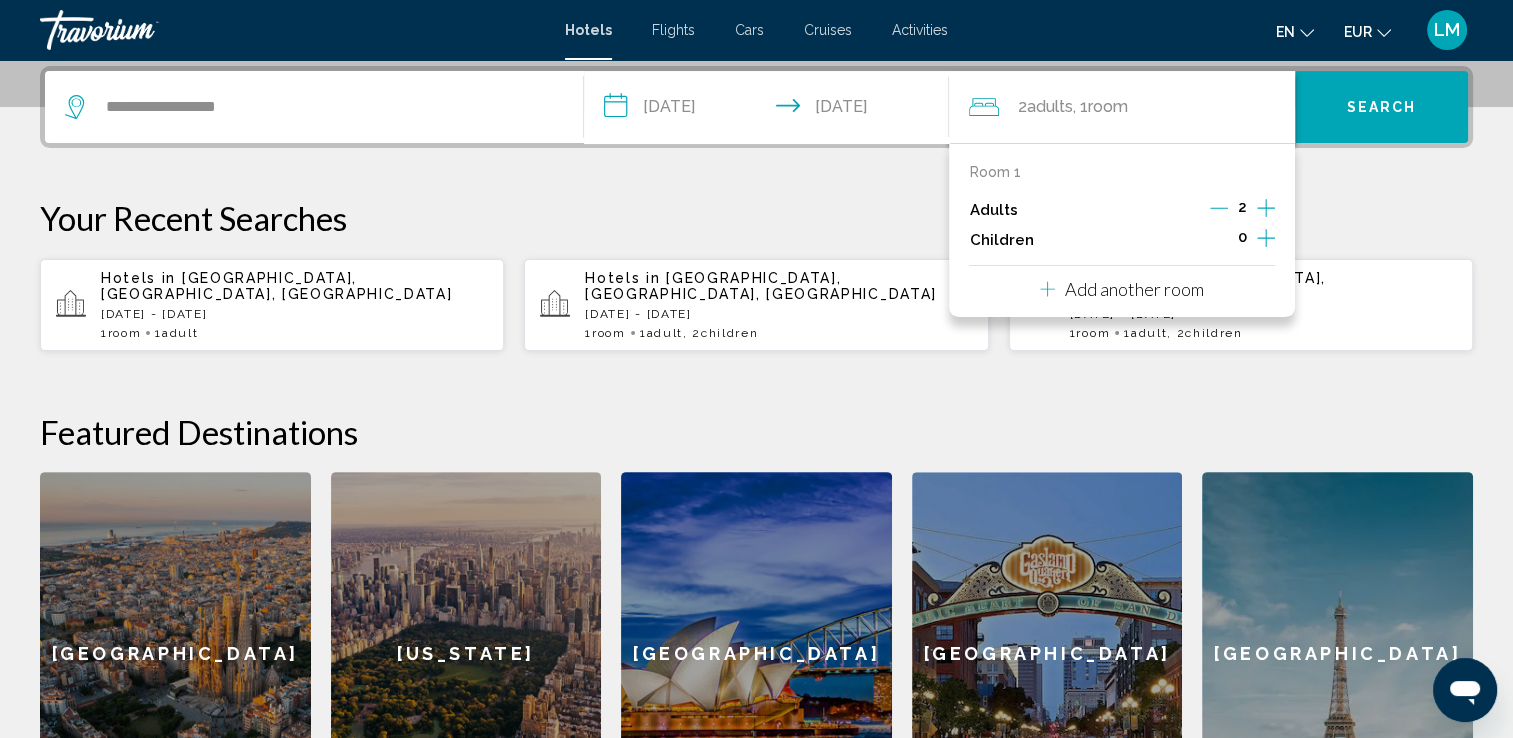 click 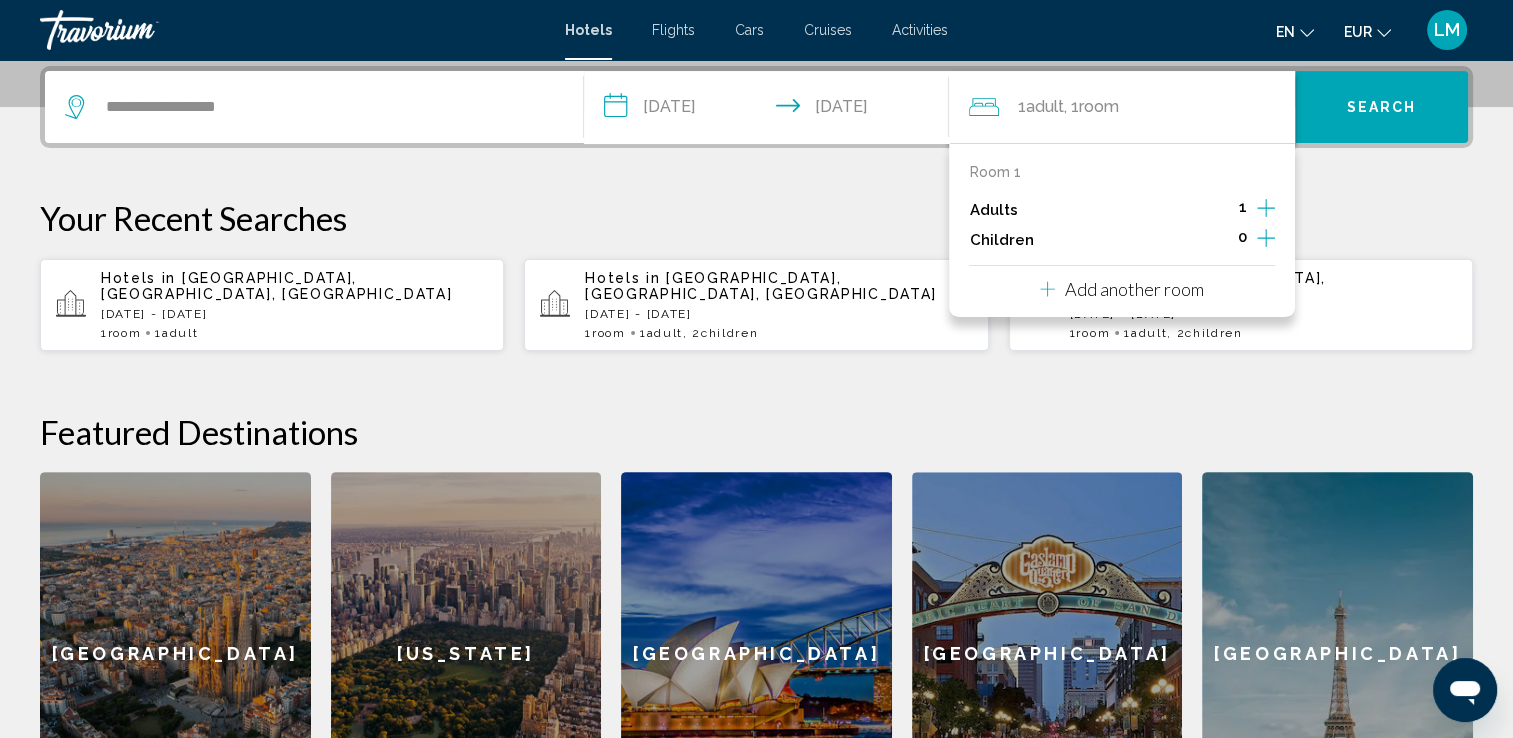 click 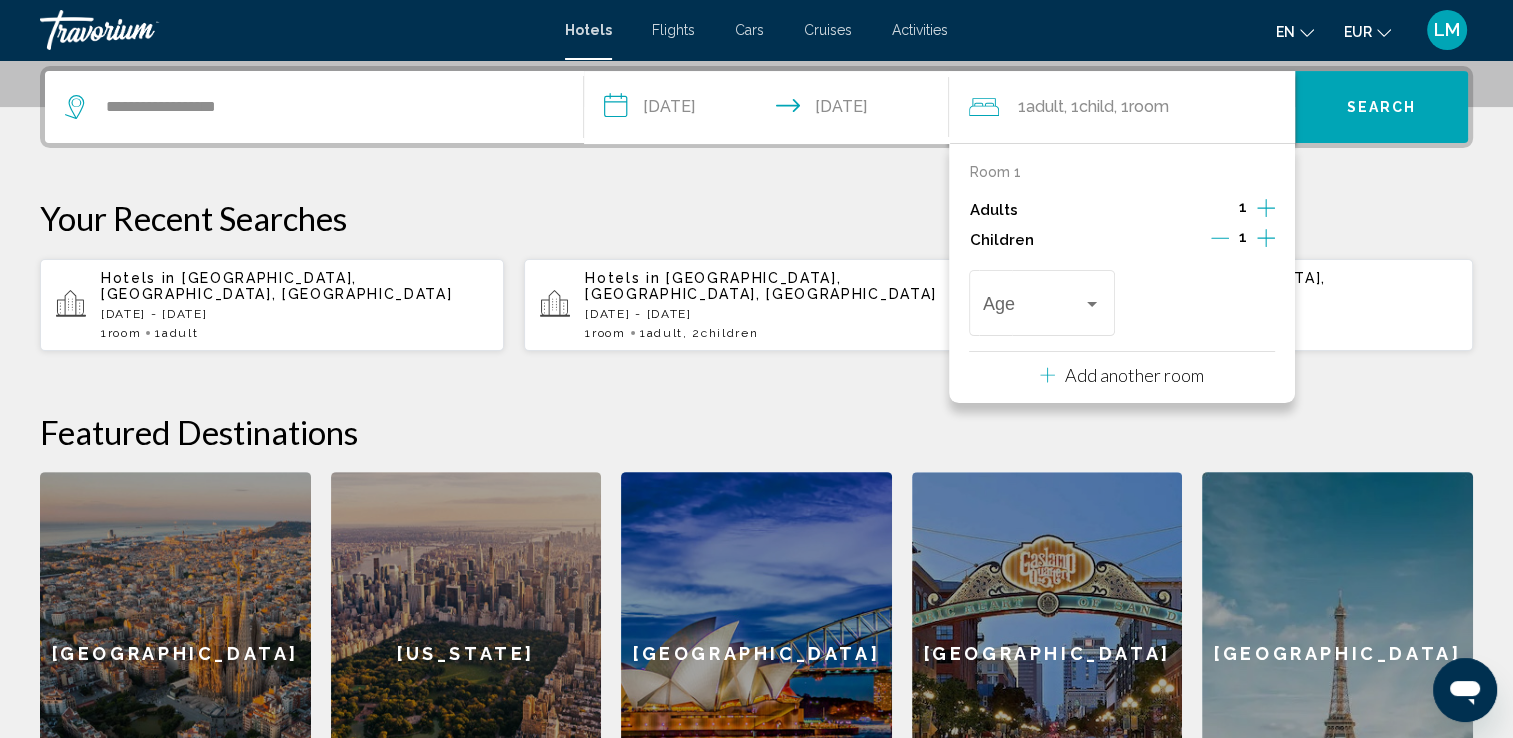 click 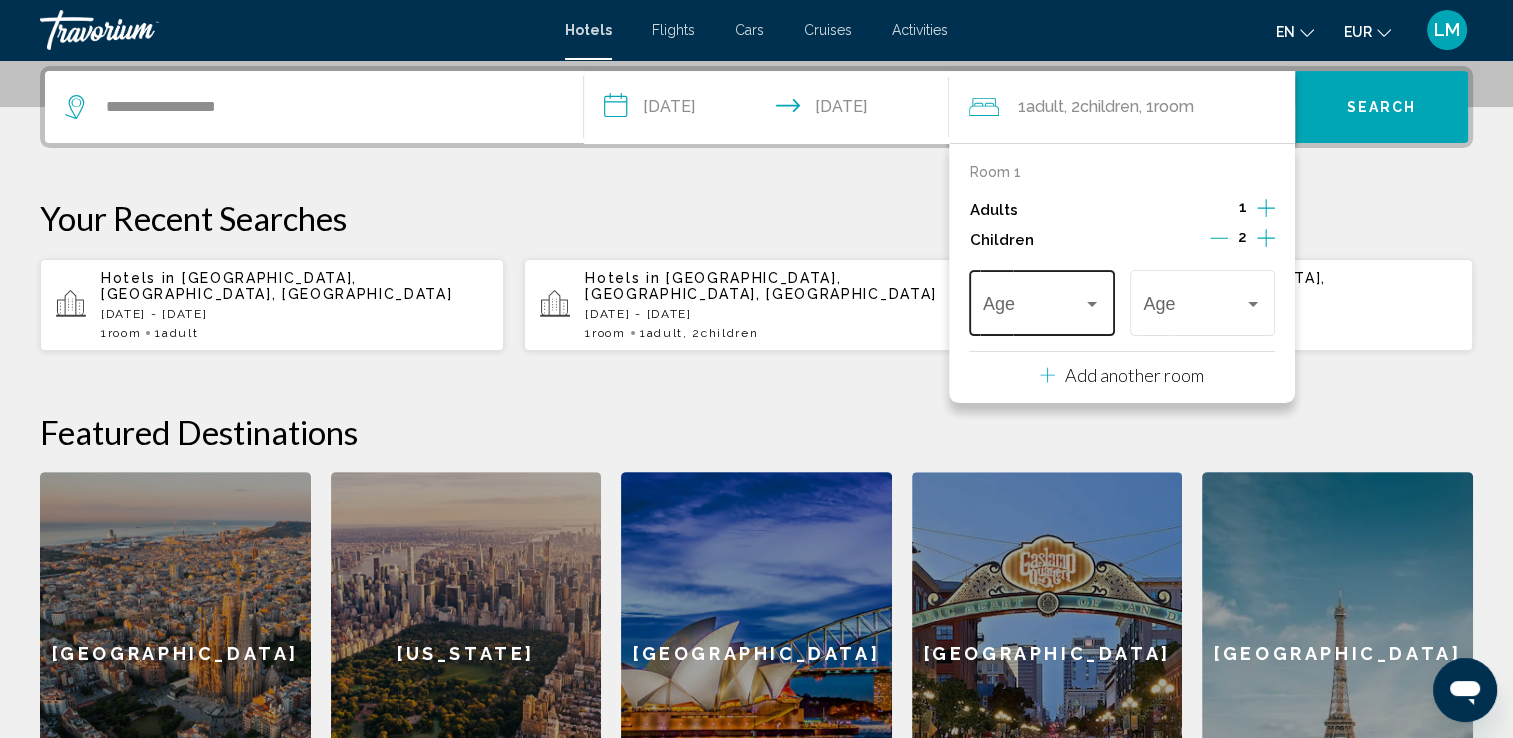 click at bounding box center [1033, 308] 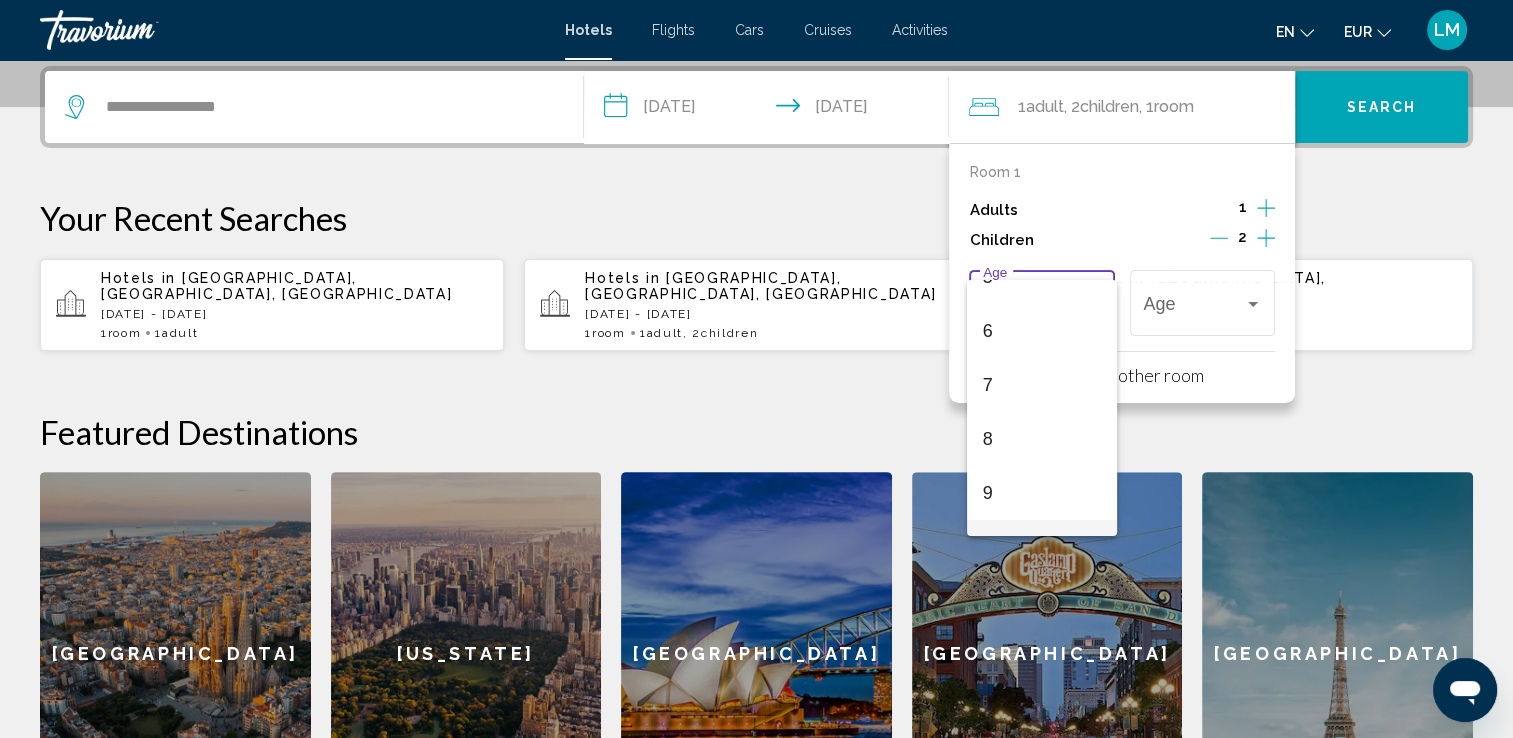 scroll, scrollTop: 500, scrollLeft: 0, axis: vertical 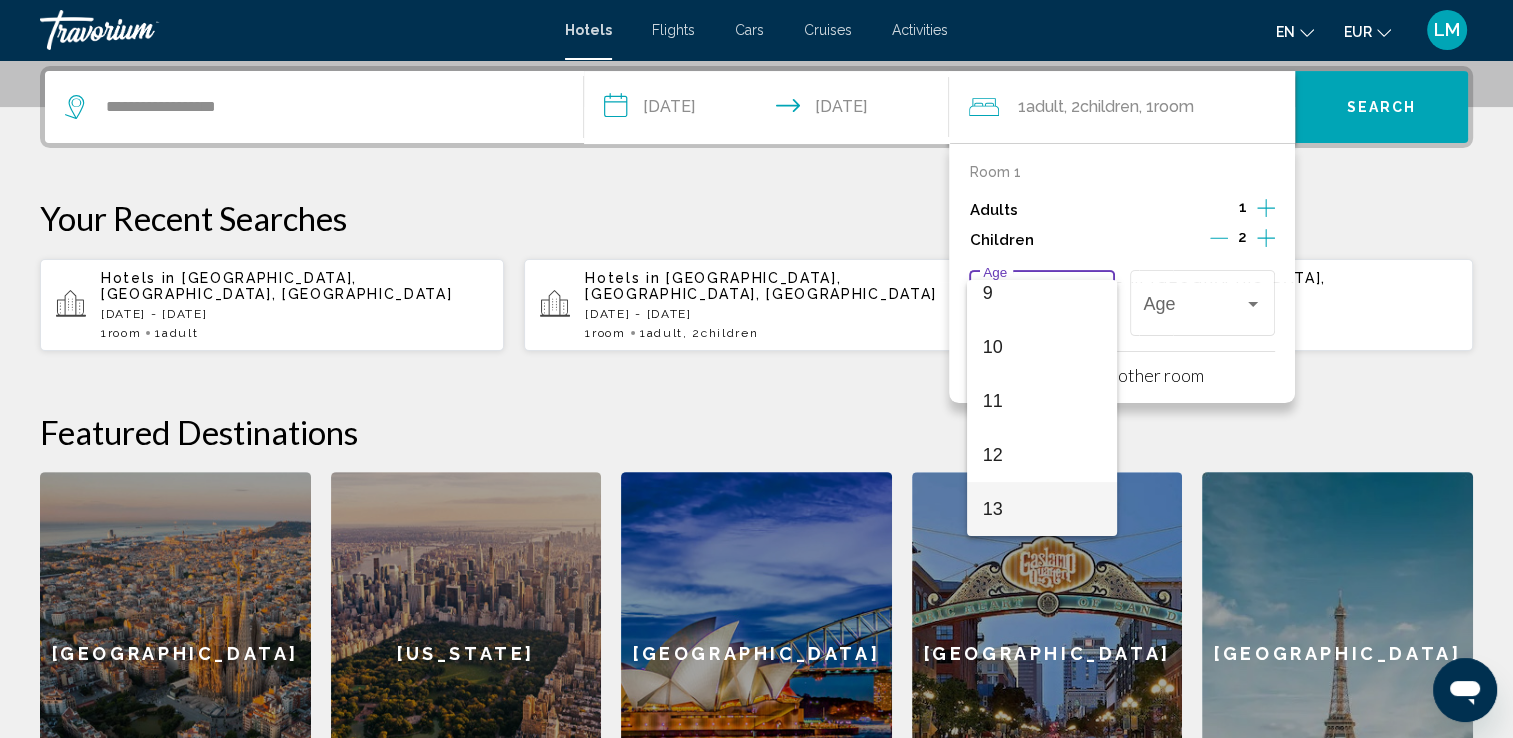 drag, startPoint x: 1037, startPoint y: 506, endPoint x: 1088, endPoint y: 469, distance: 63.007935 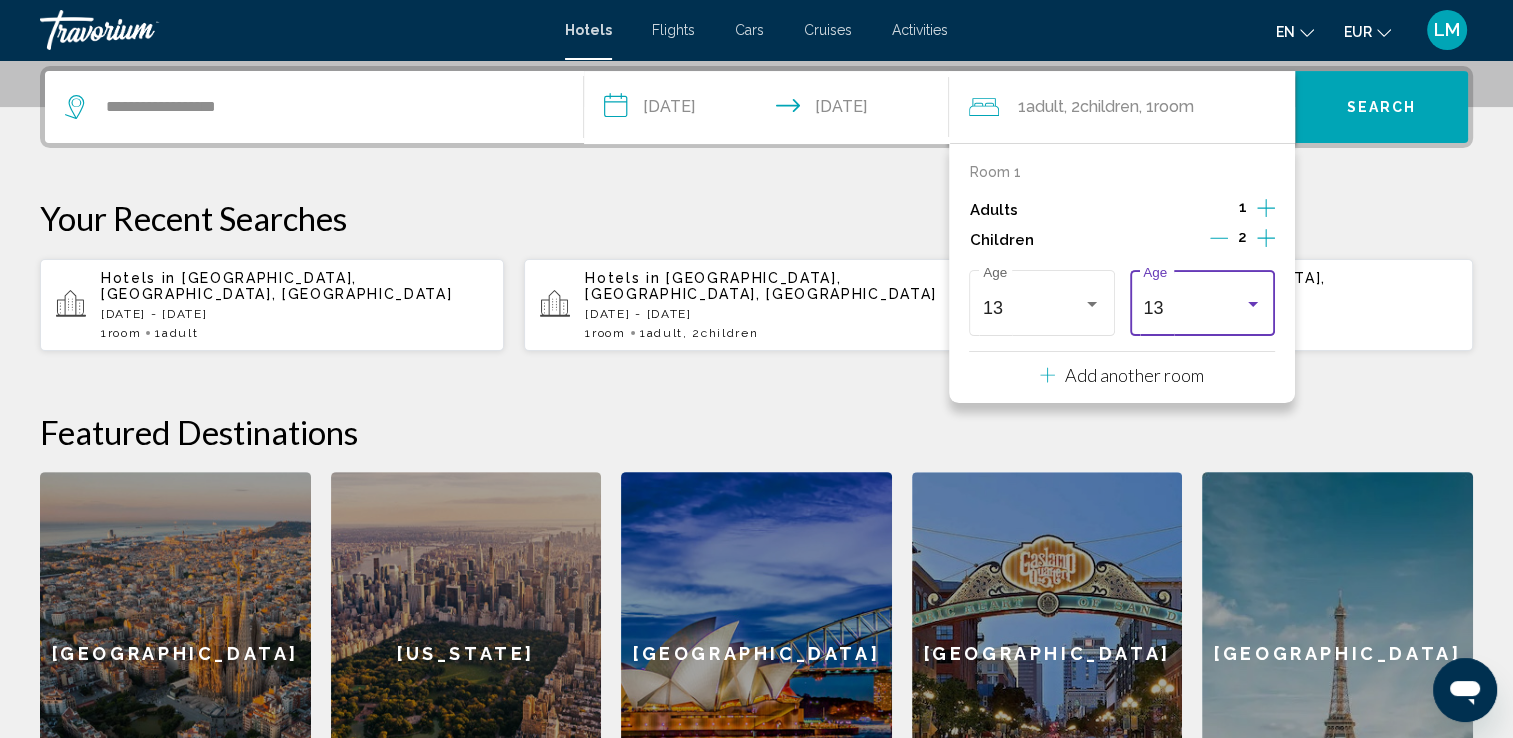 click on "13" at bounding box center (1153, 308) 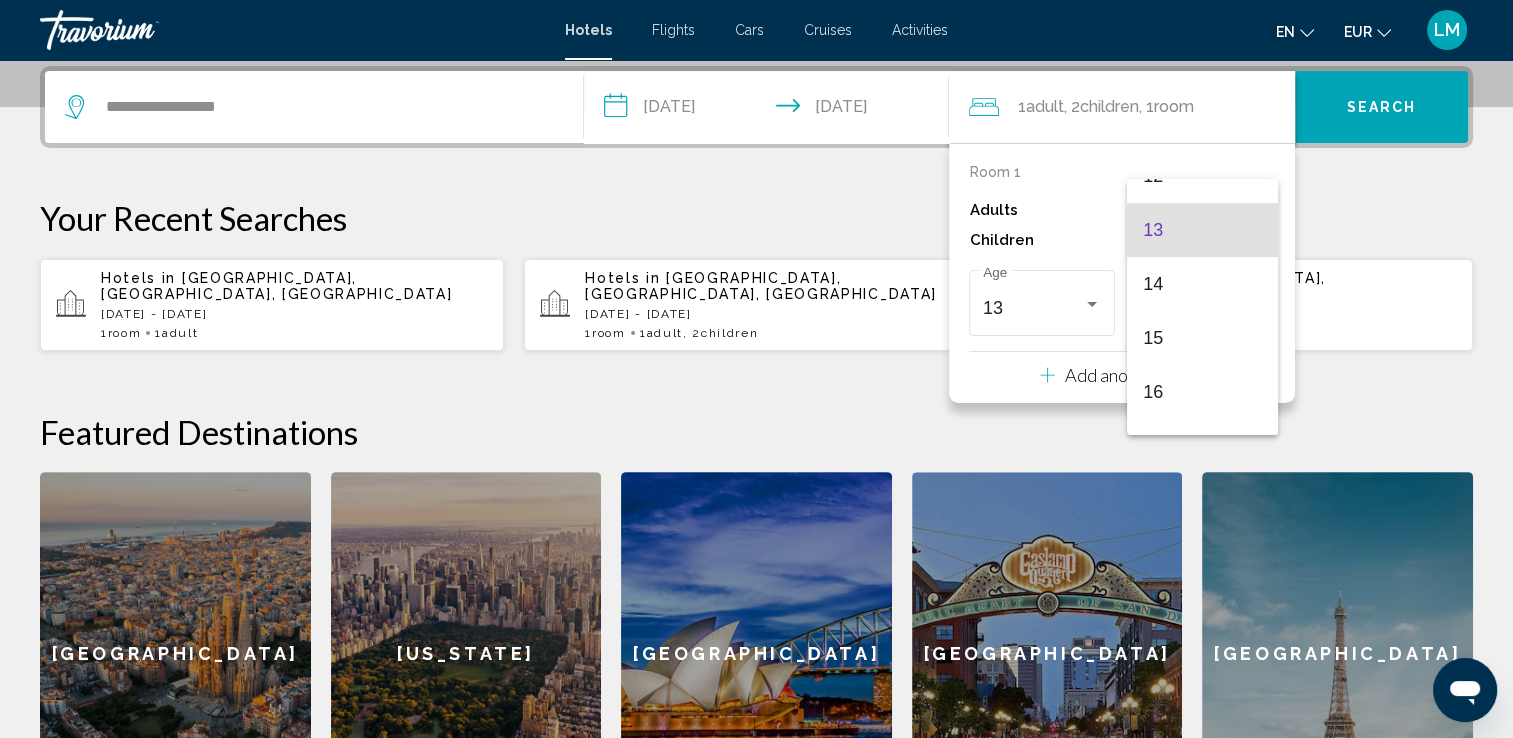 scroll, scrollTop: 700, scrollLeft: 0, axis: vertical 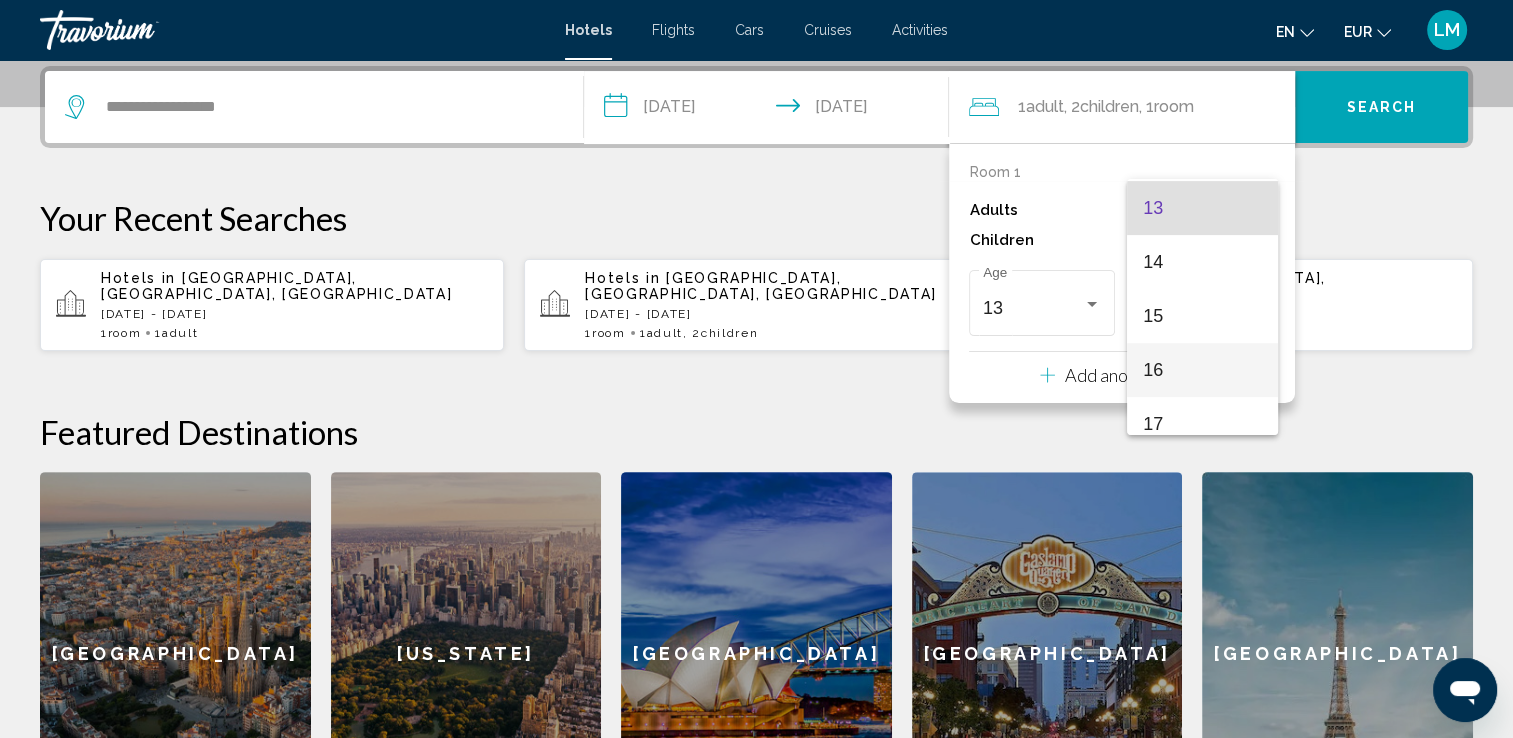 click on "16" at bounding box center (1202, 370) 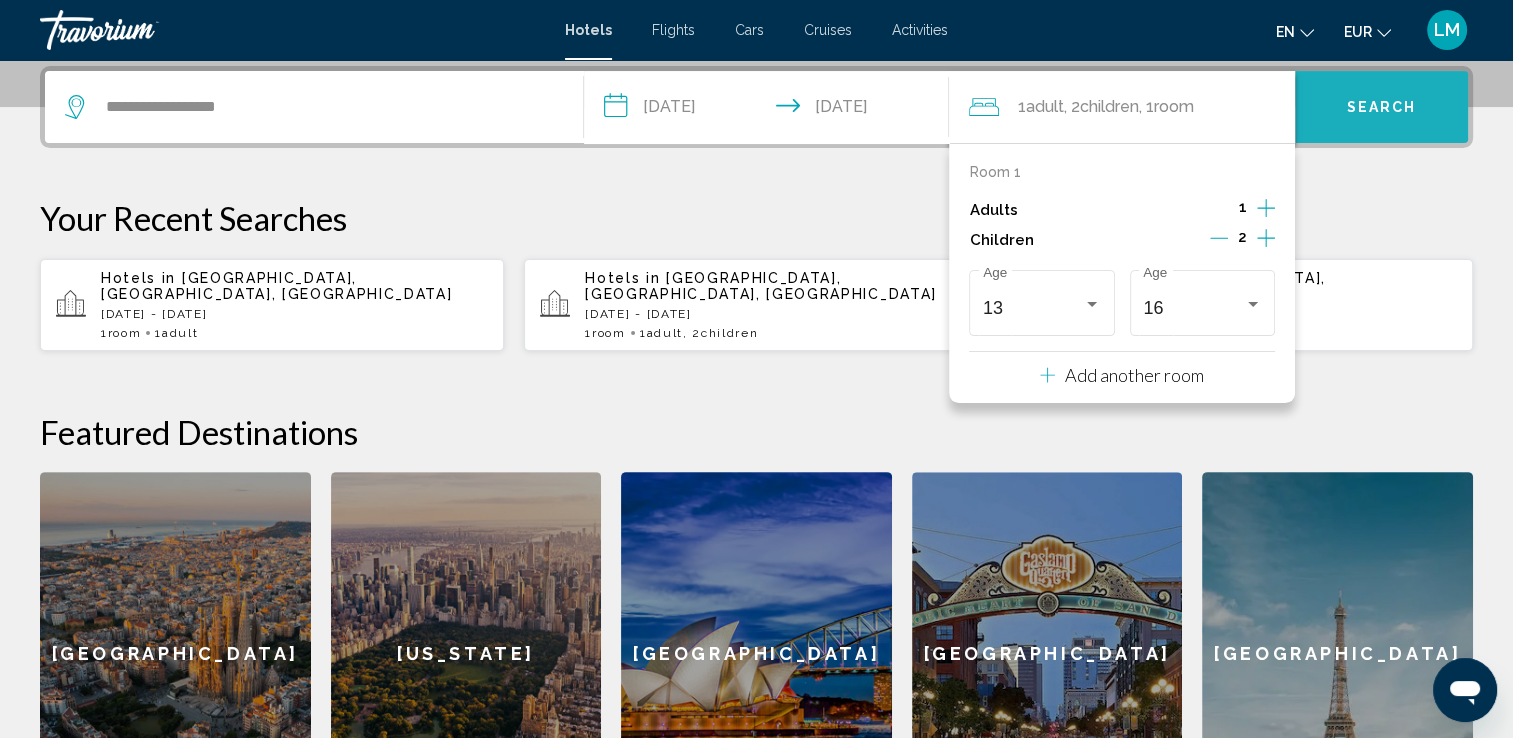 click on "Search" at bounding box center (1381, 107) 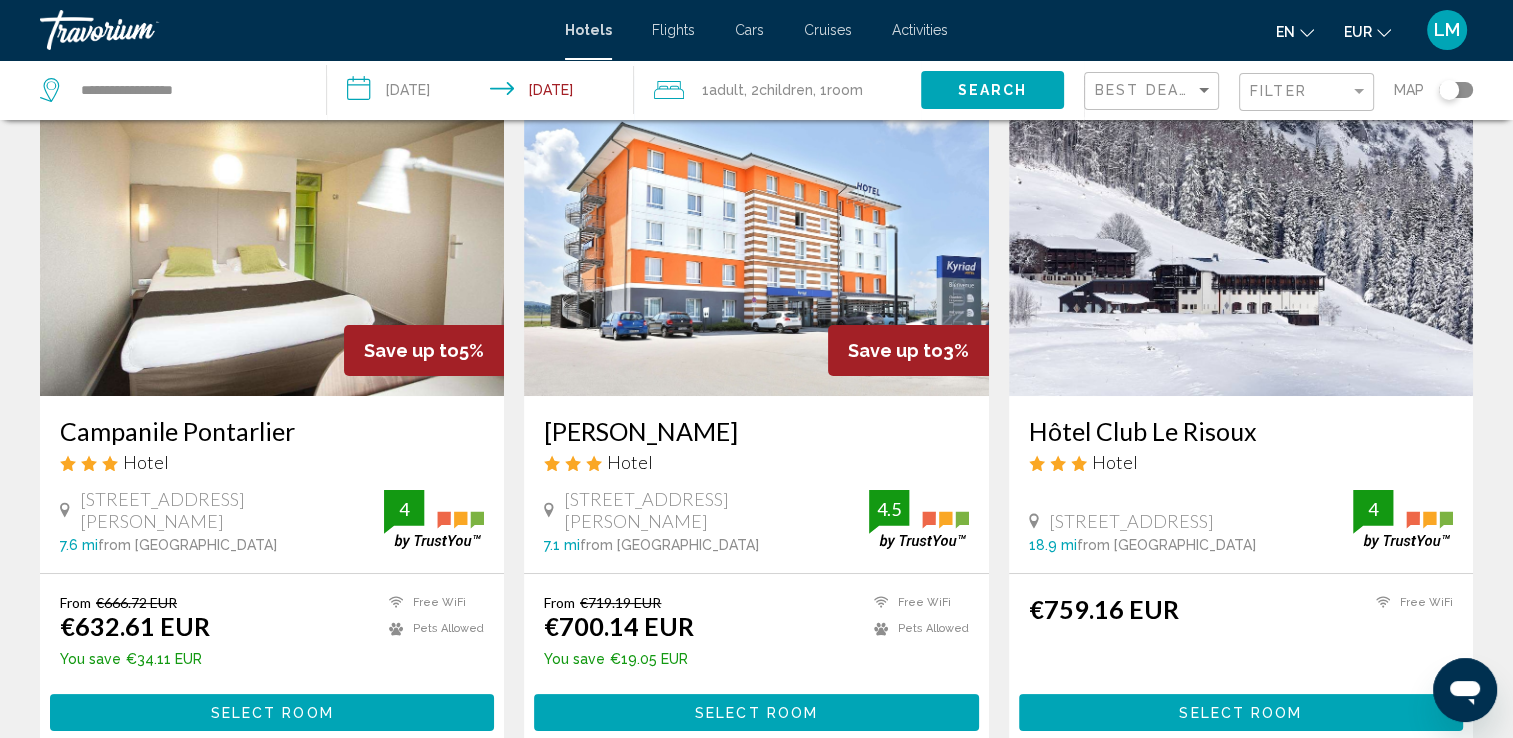 scroll, scrollTop: 0, scrollLeft: 0, axis: both 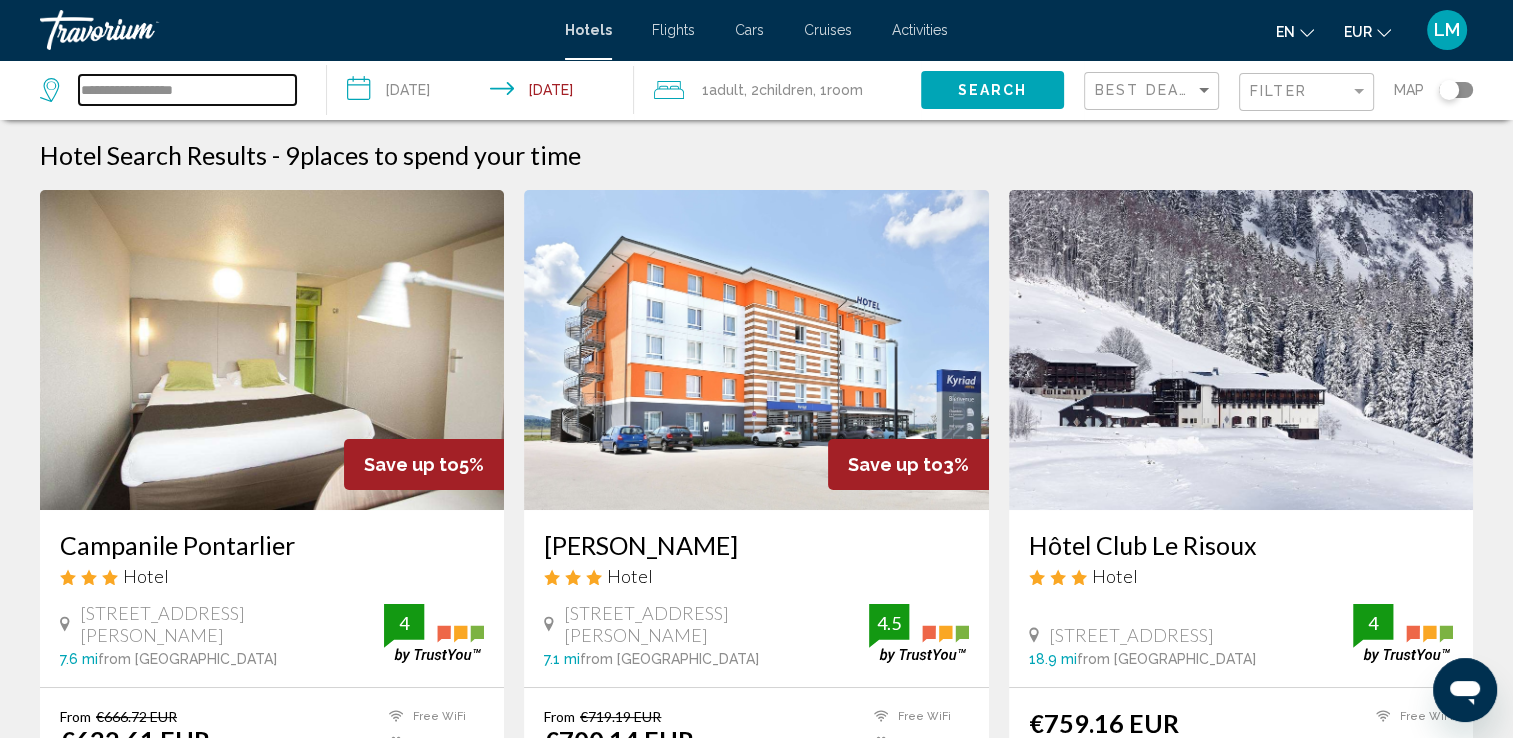 drag, startPoint x: 245, startPoint y: 98, endPoint x: -2, endPoint y: 125, distance: 248.47133 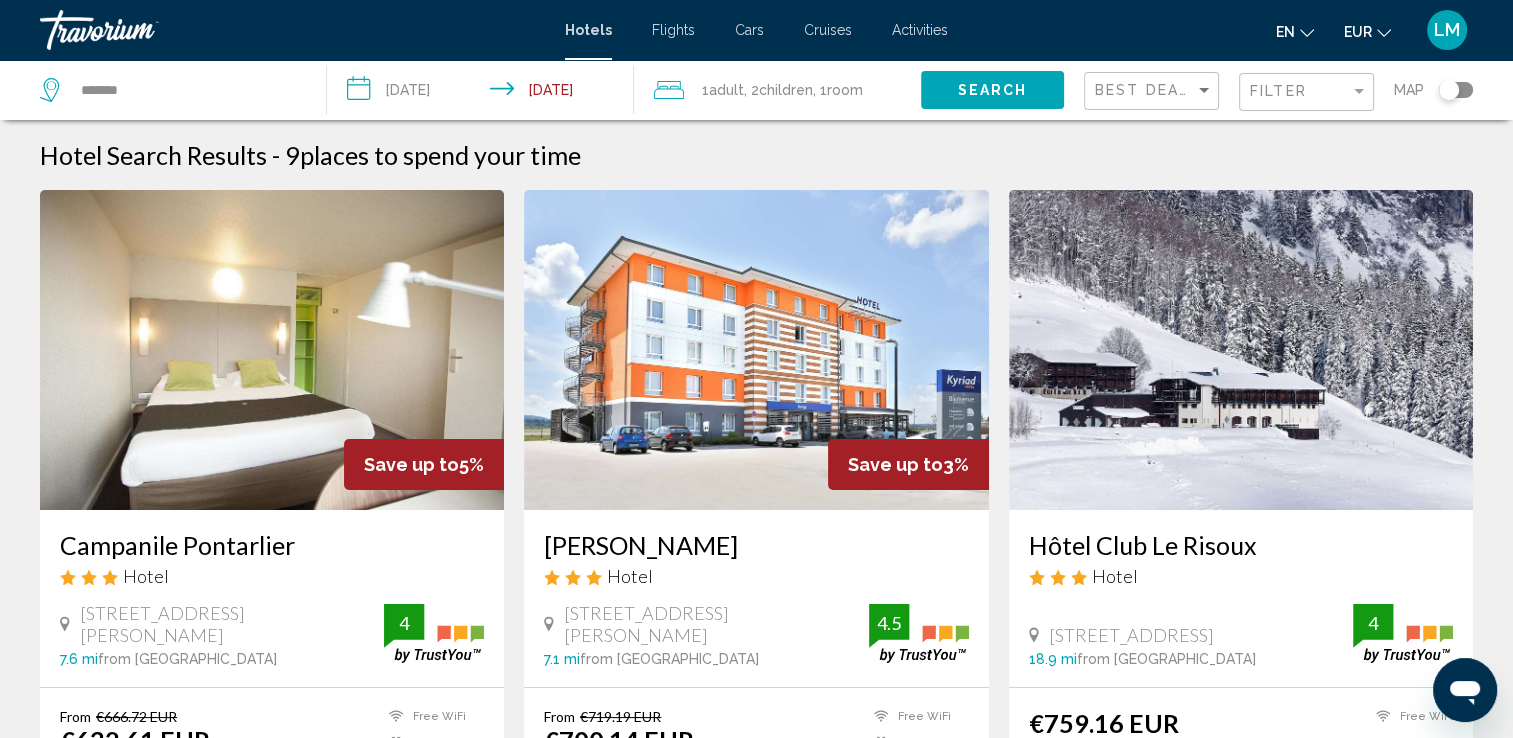click on "Hotel Search Results  -   9  places to spend your time" at bounding box center [756, 155] 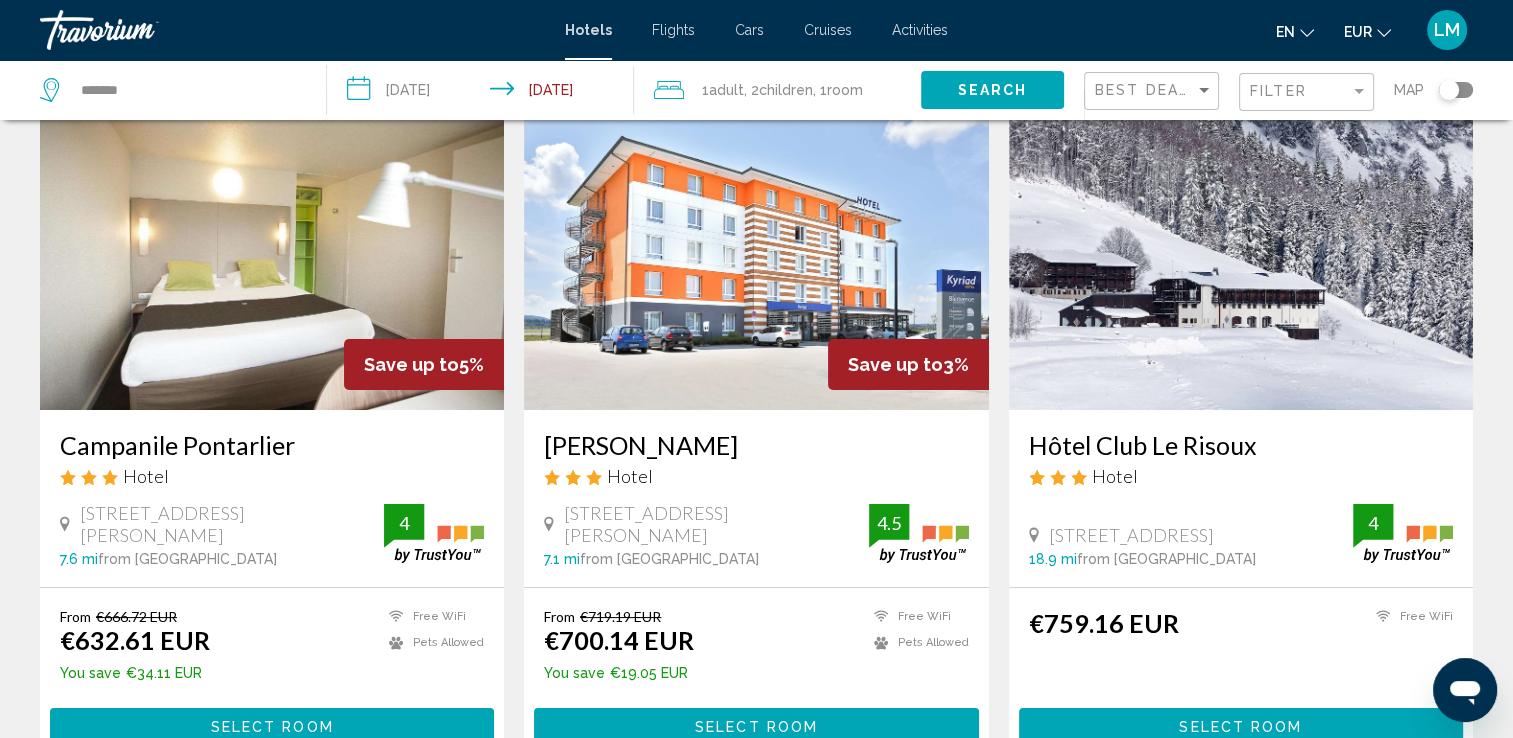 scroll, scrollTop: 0, scrollLeft: 0, axis: both 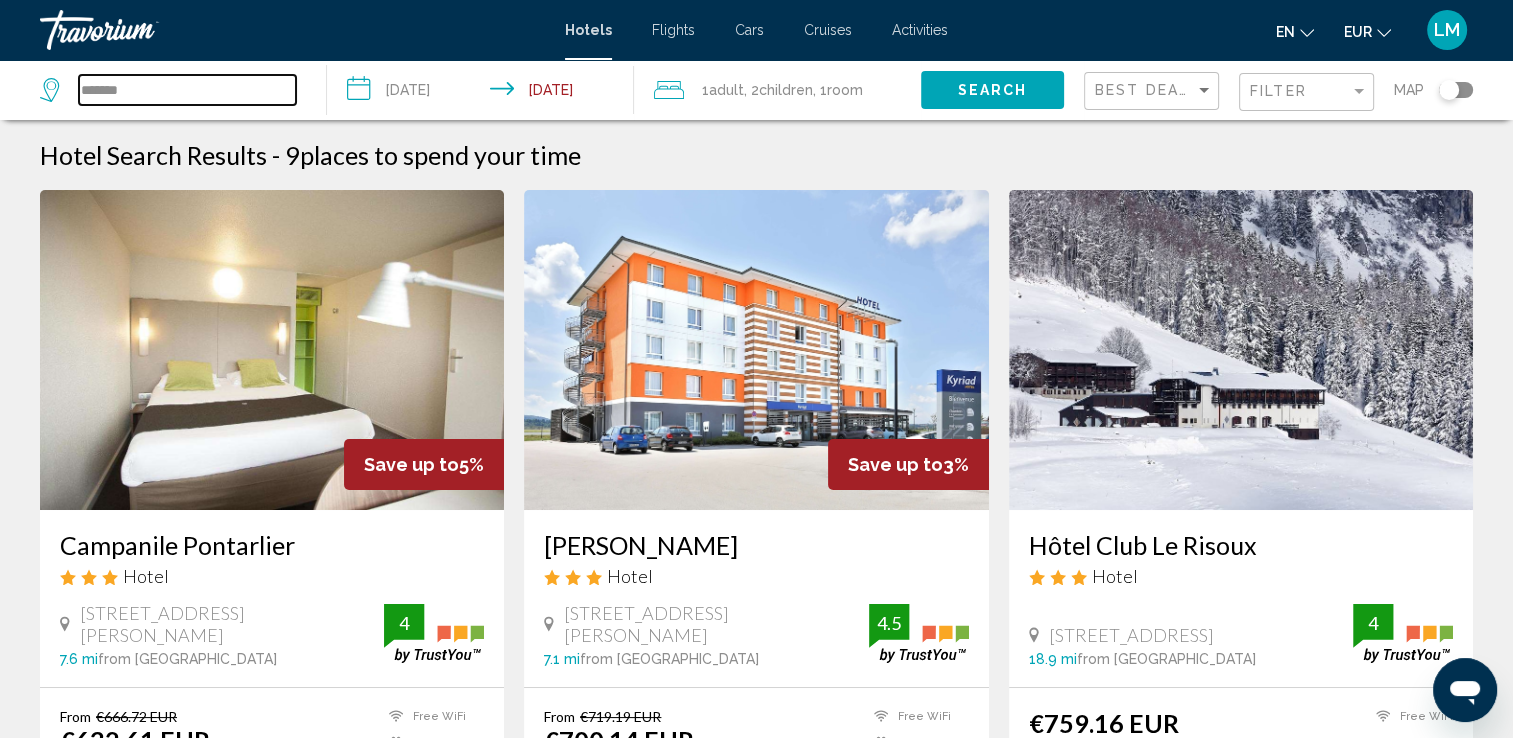 drag, startPoint x: 190, startPoint y: 107, endPoint x: 28, endPoint y: 101, distance: 162.11107 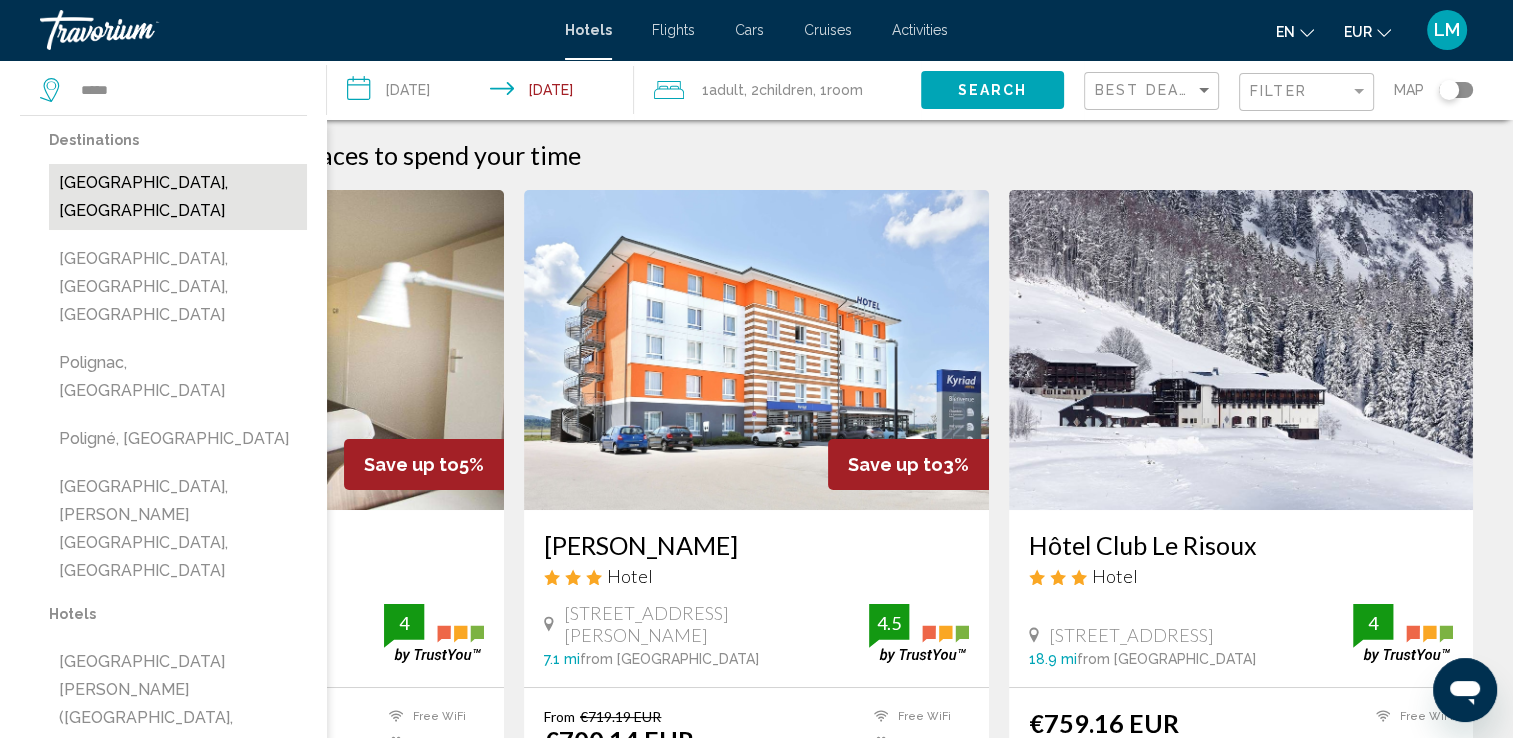 click on "[GEOGRAPHIC_DATA], [GEOGRAPHIC_DATA]" at bounding box center (178, 197) 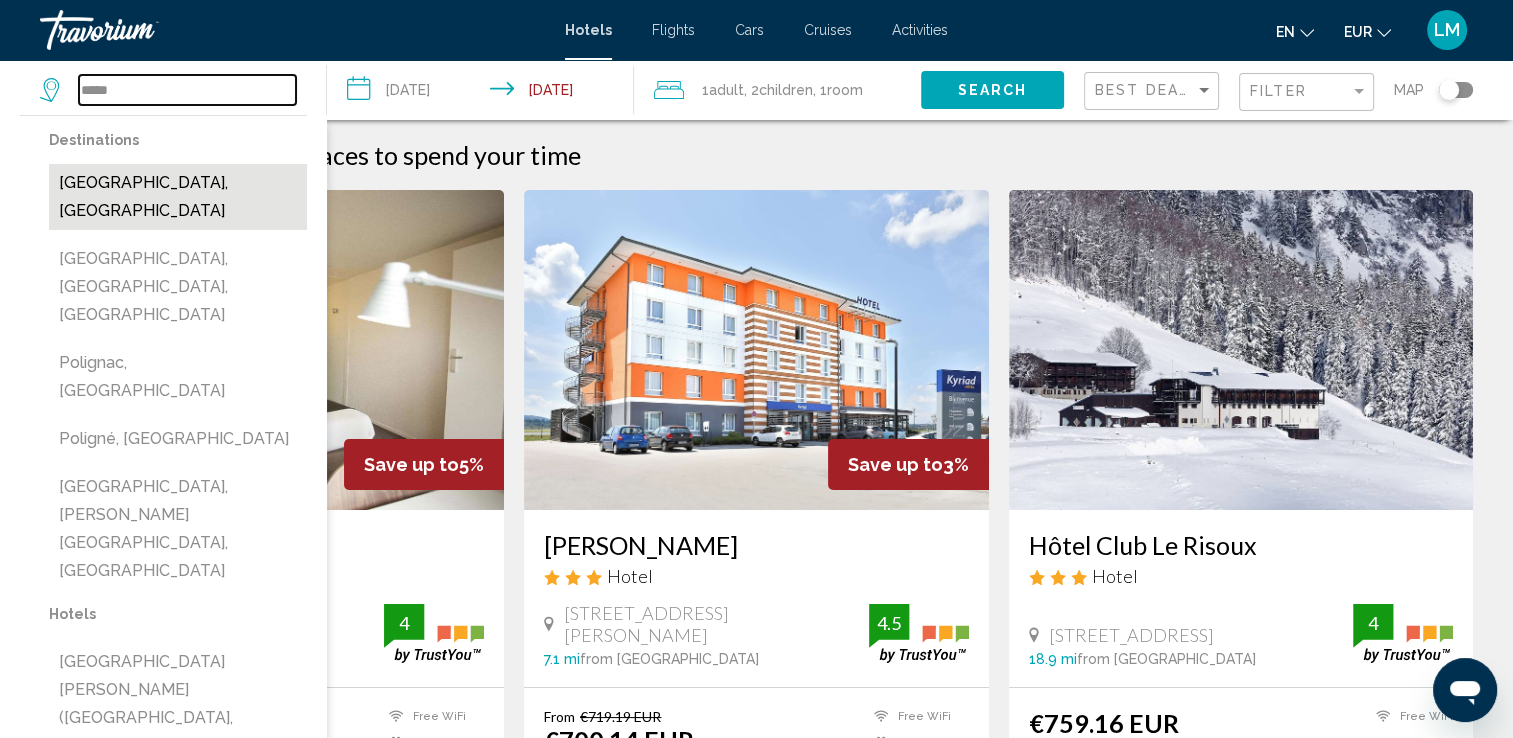 type on "**********" 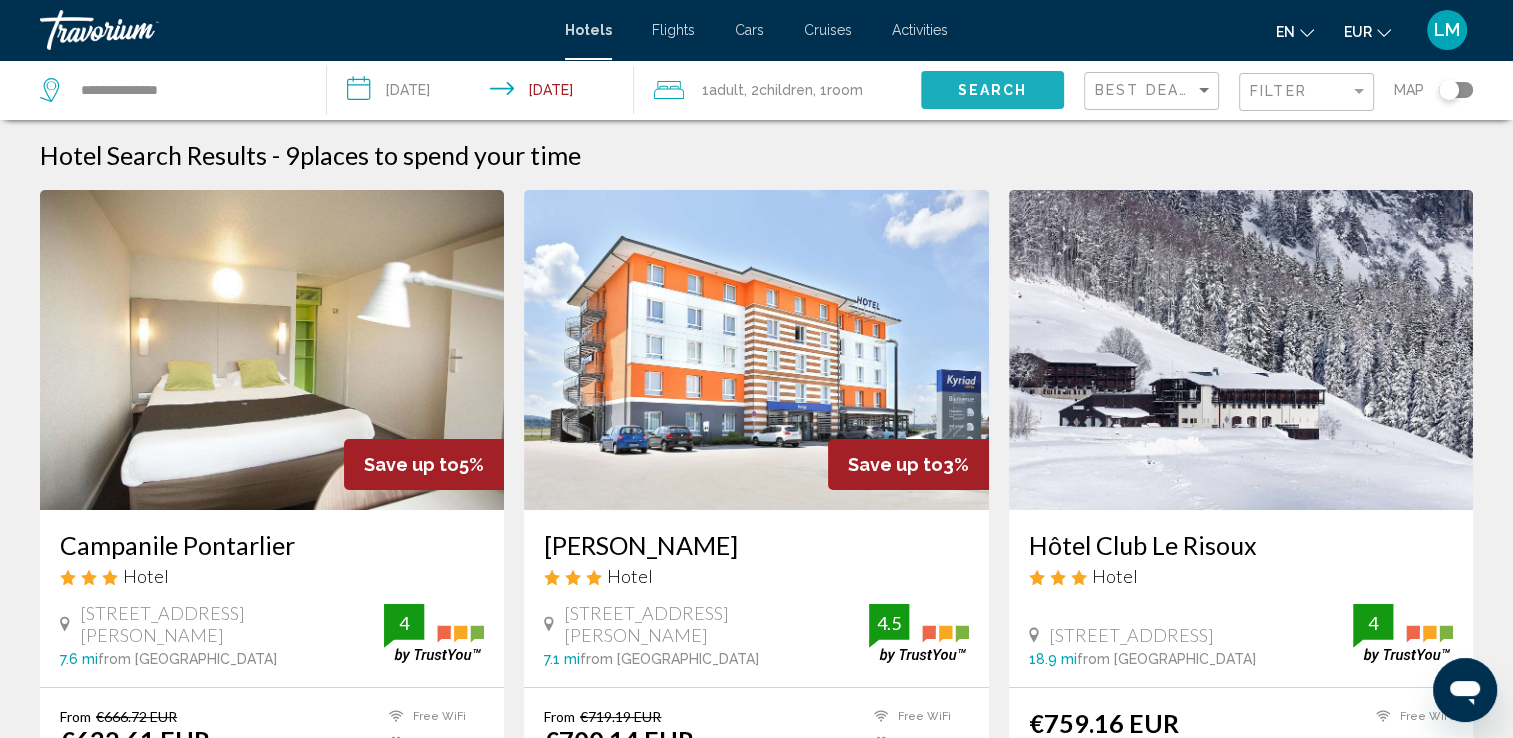 click on "Search" 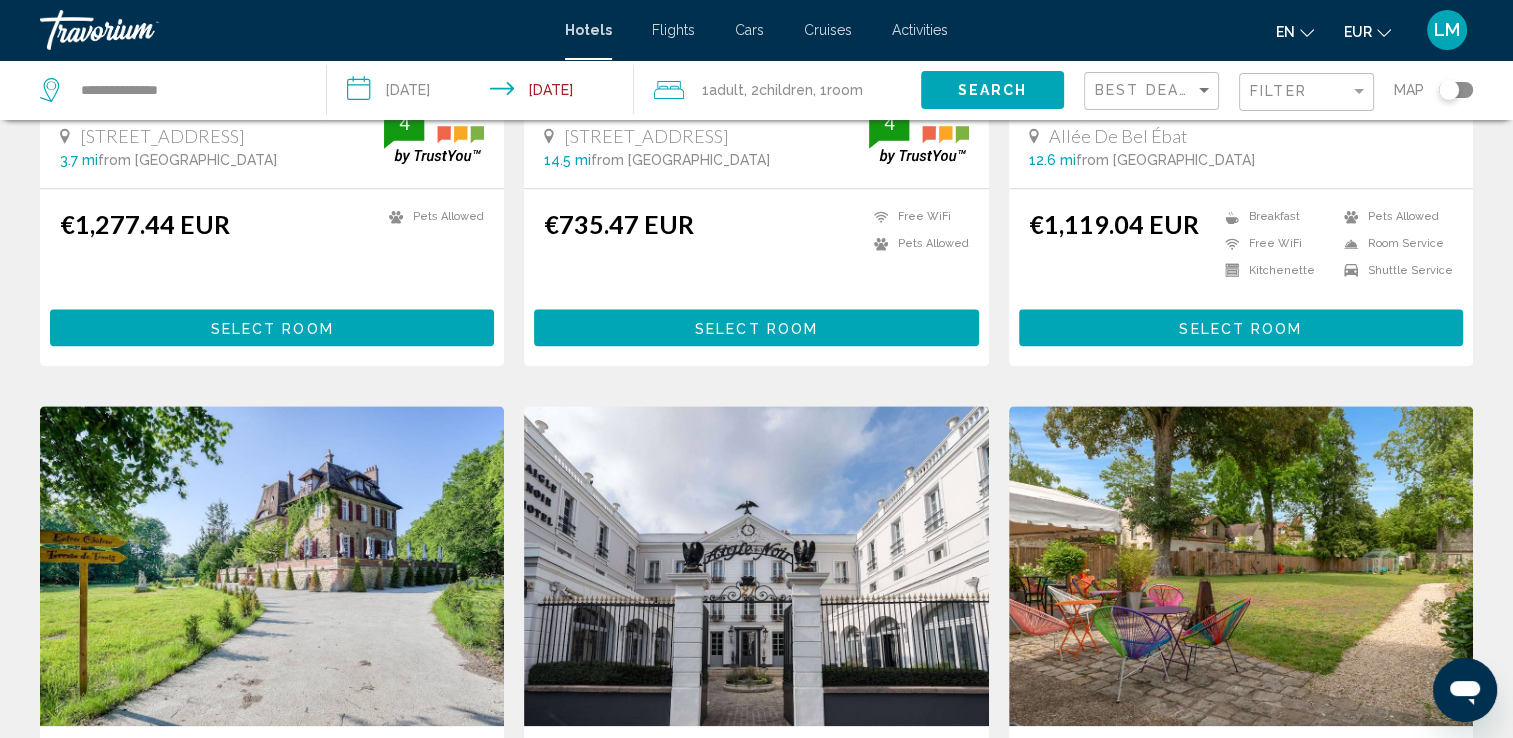 scroll, scrollTop: 2200, scrollLeft: 0, axis: vertical 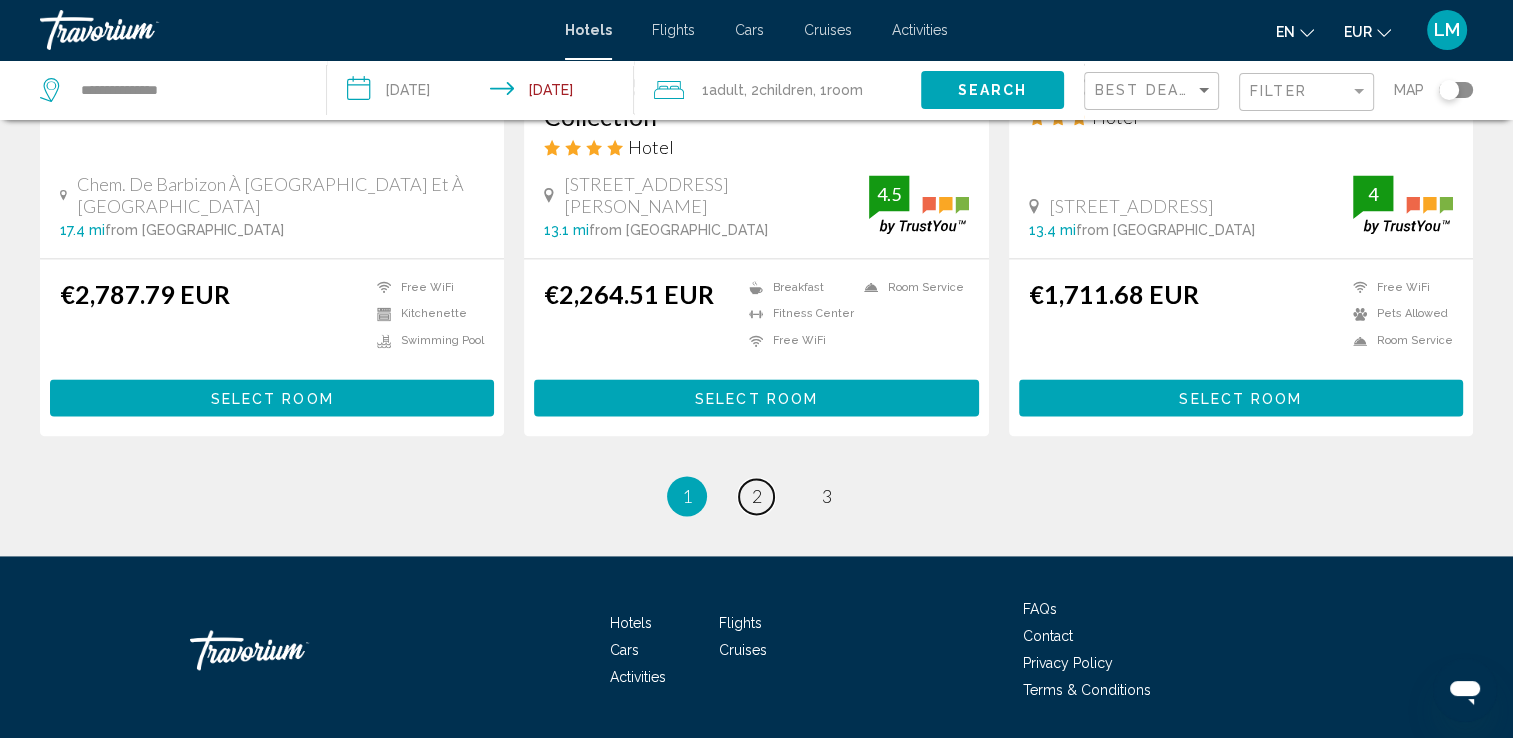 click on "page  2" at bounding box center (756, 496) 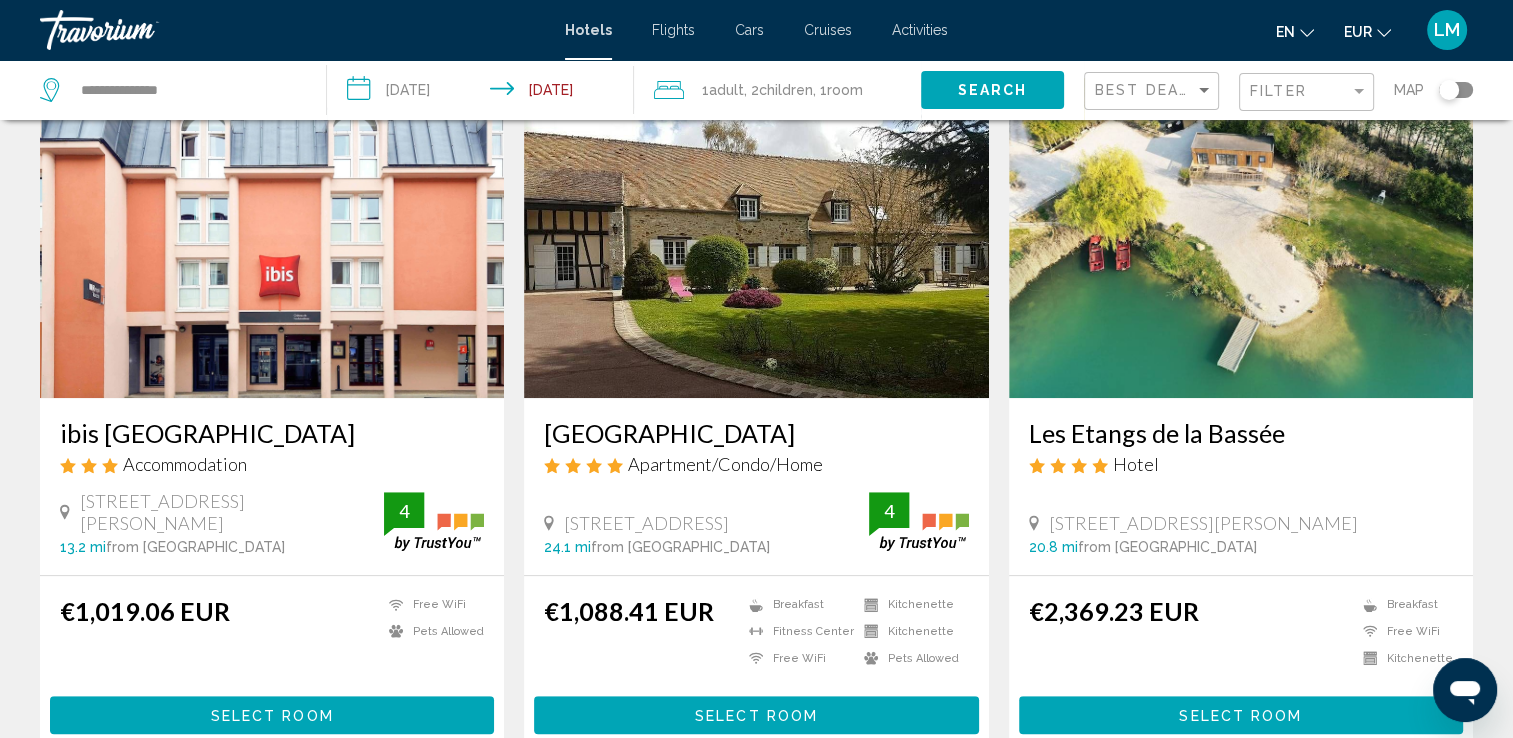 scroll, scrollTop: 900, scrollLeft: 0, axis: vertical 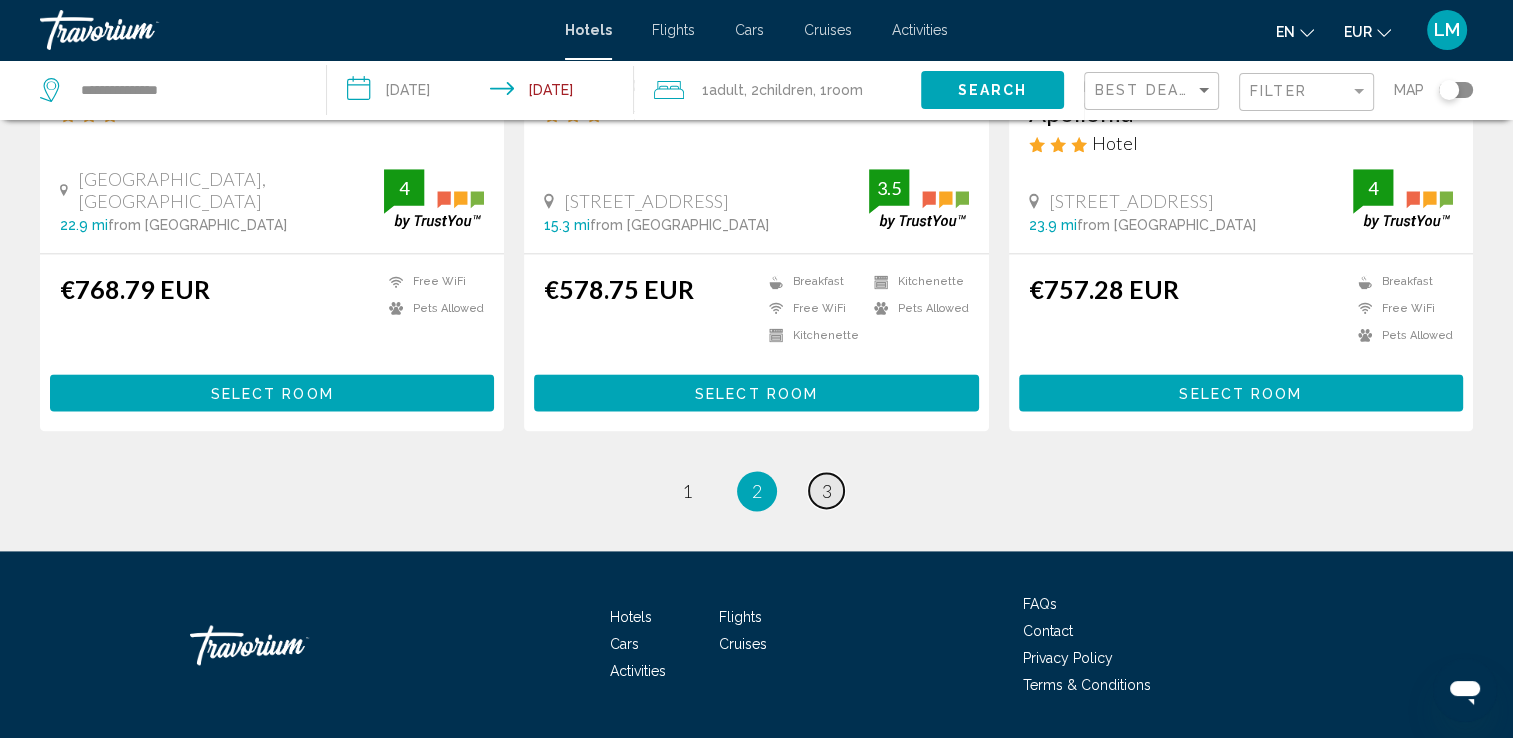 click on "page  3" at bounding box center [826, 490] 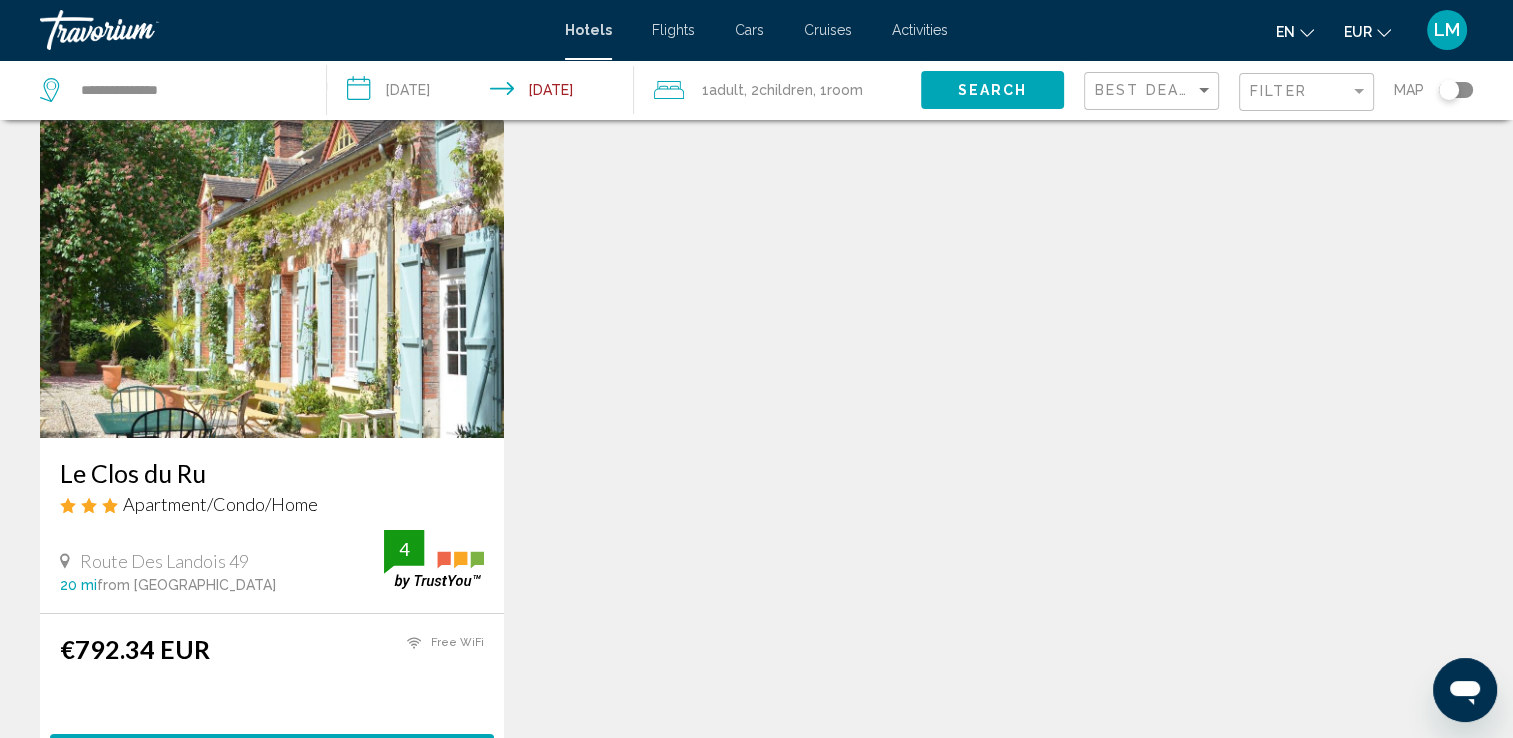 scroll, scrollTop: 200, scrollLeft: 0, axis: vertical 